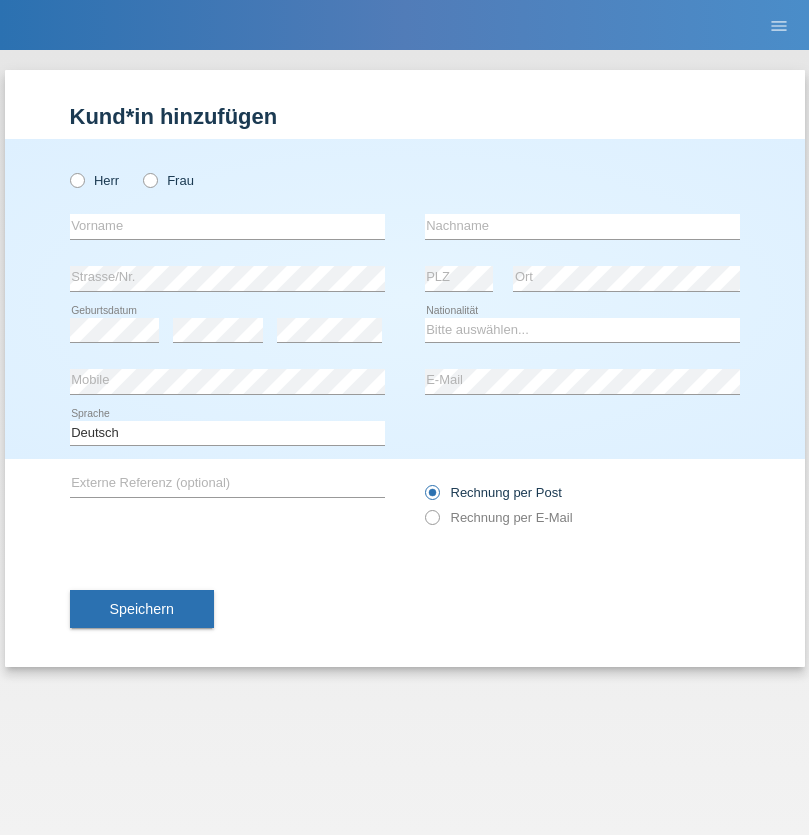 scroll, scrollTop: 0, scrollLeft: 0, axis: both 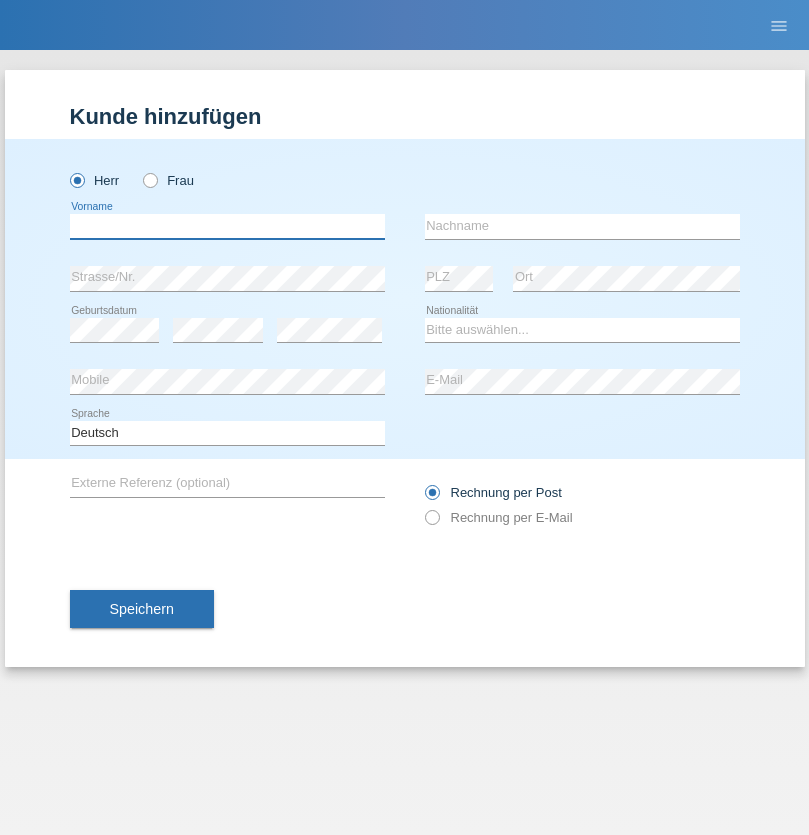 click at bounding box center [227, 226] 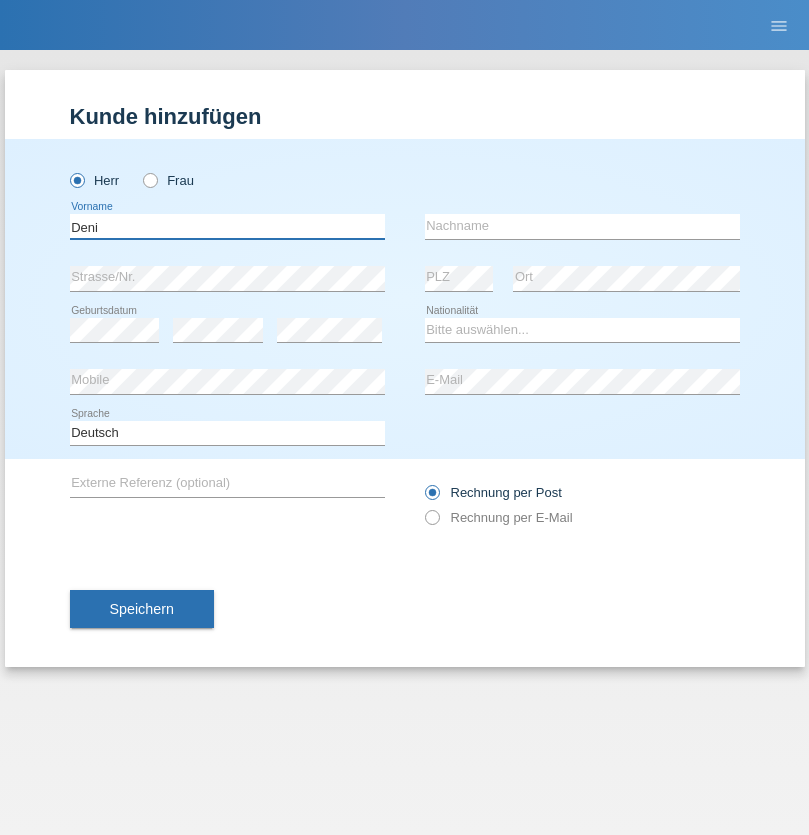 type on "Deni" 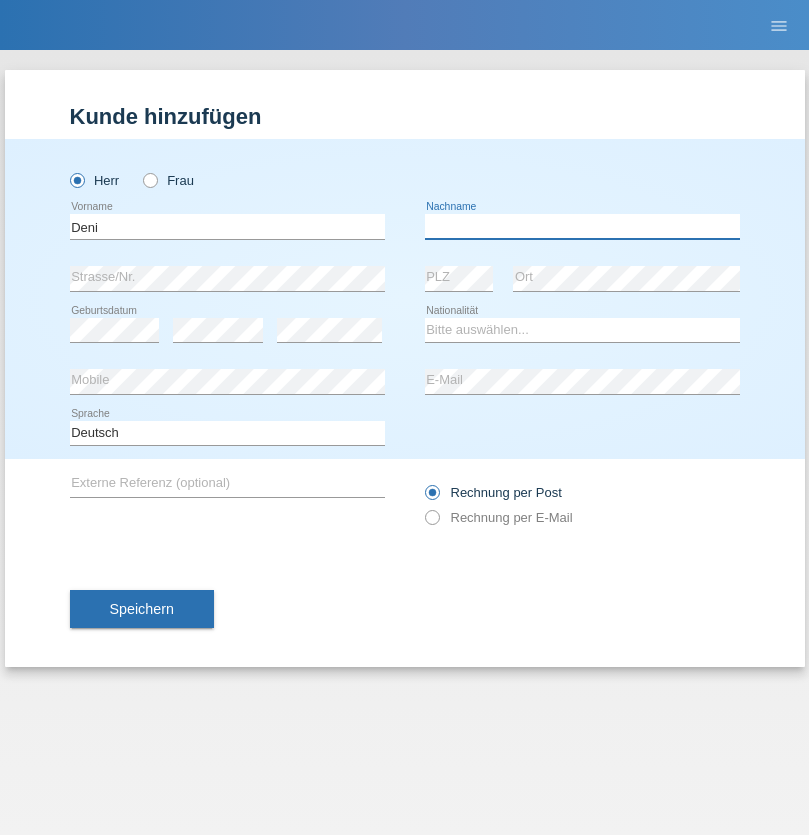 click at bounding box center [582, 226] 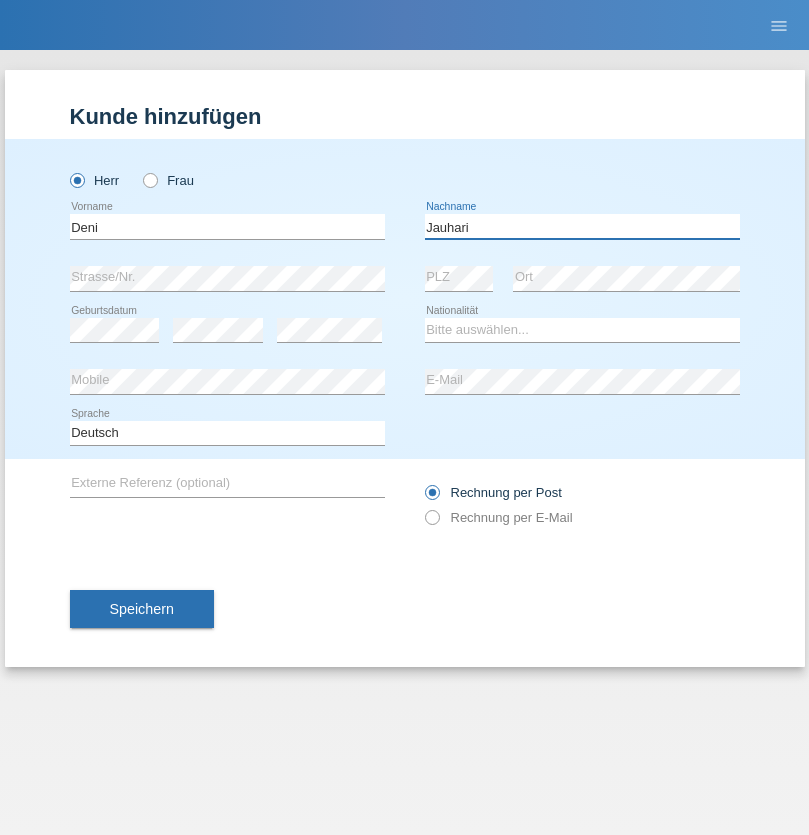 type on "Jauhari" 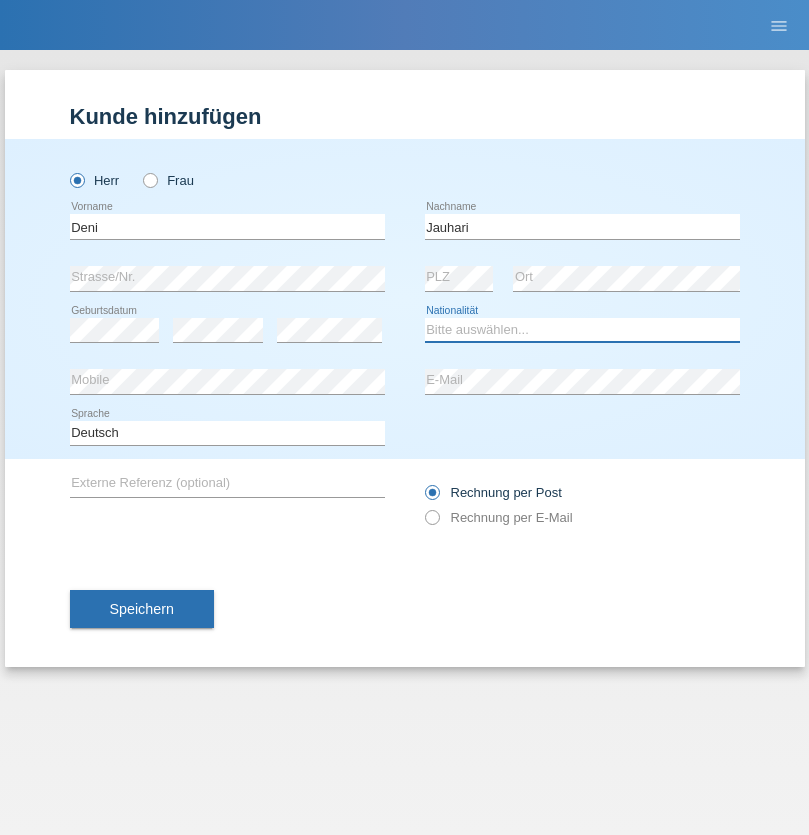 select on "ID" 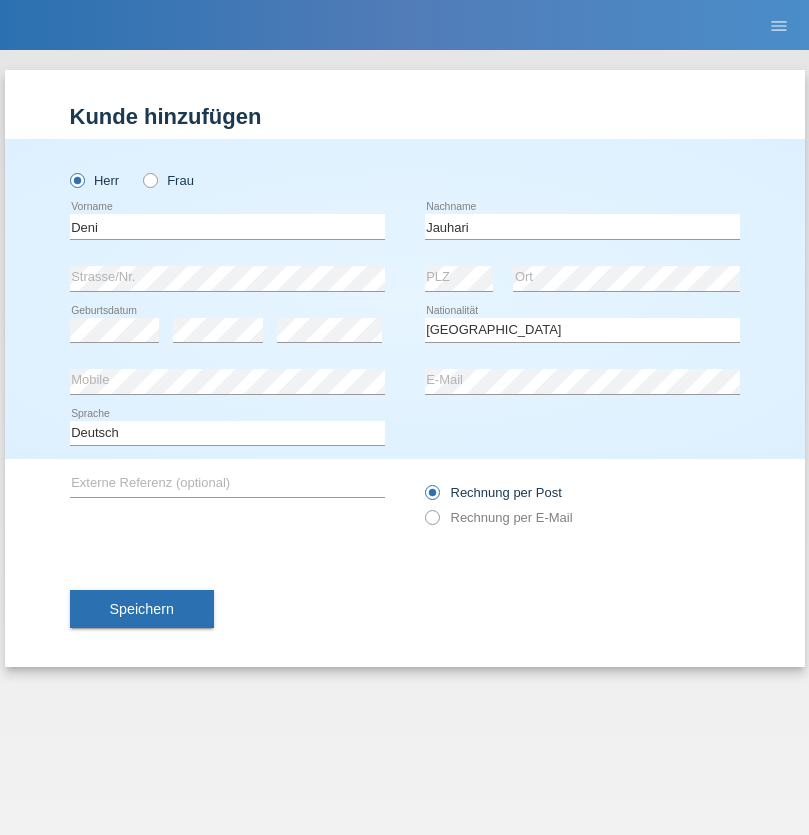 select on "C" 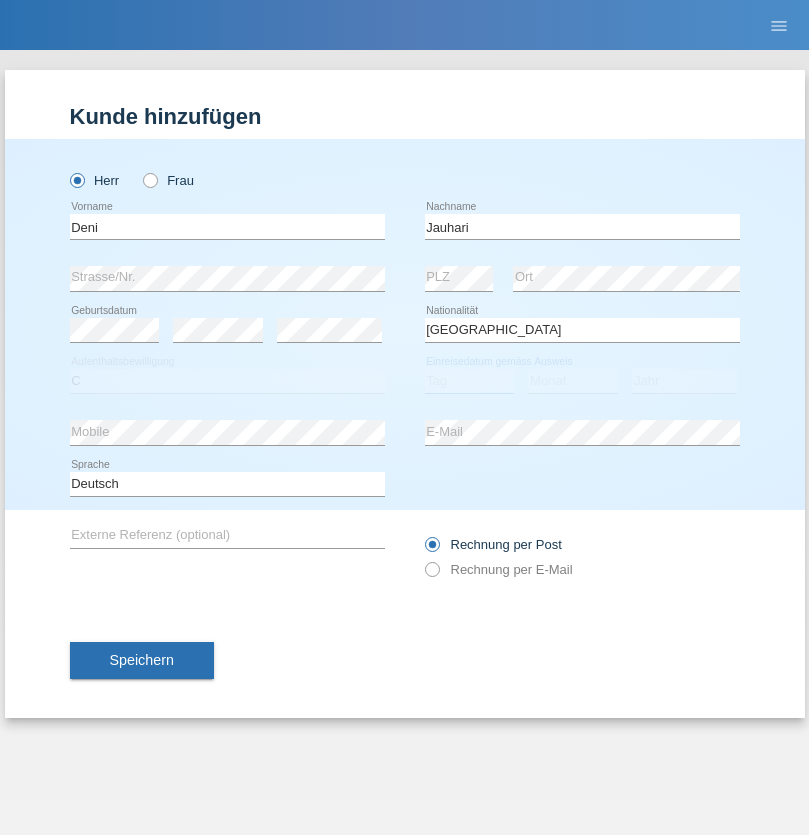 select on "10" 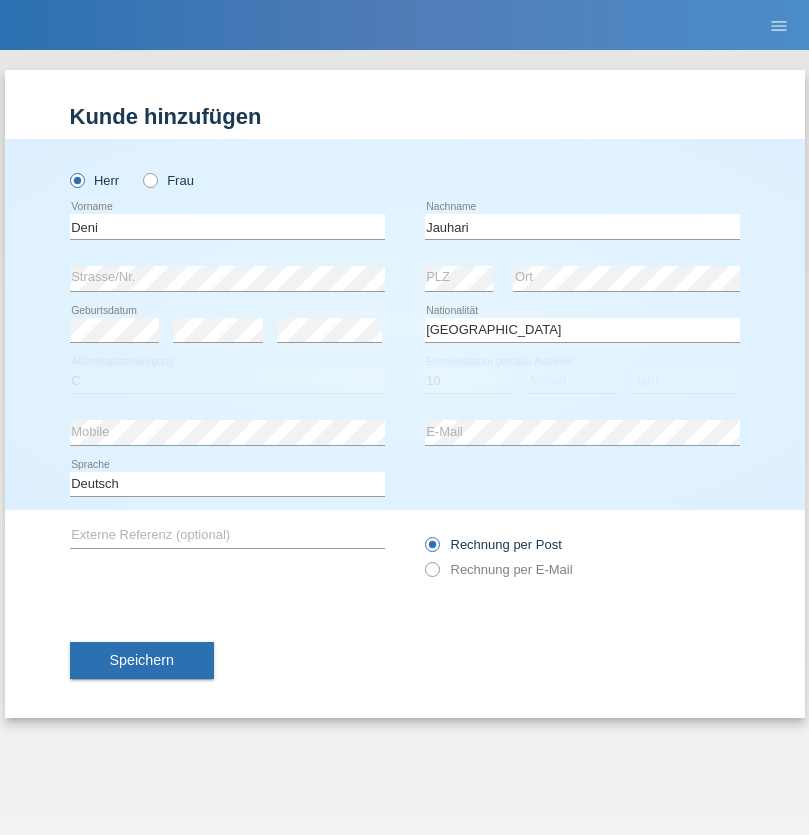 select on "10" 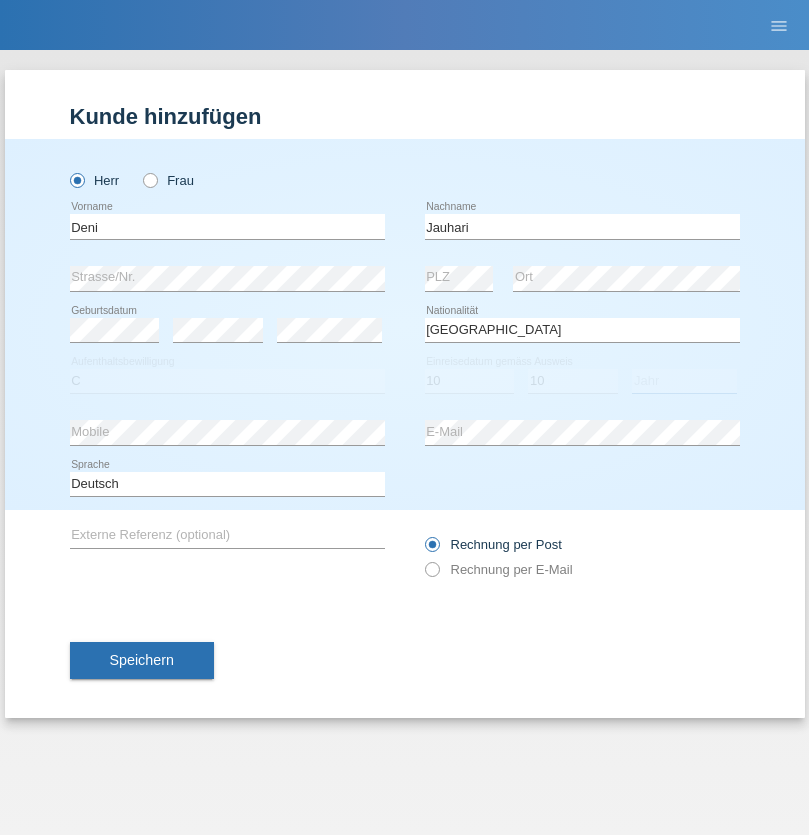 select on "1982" 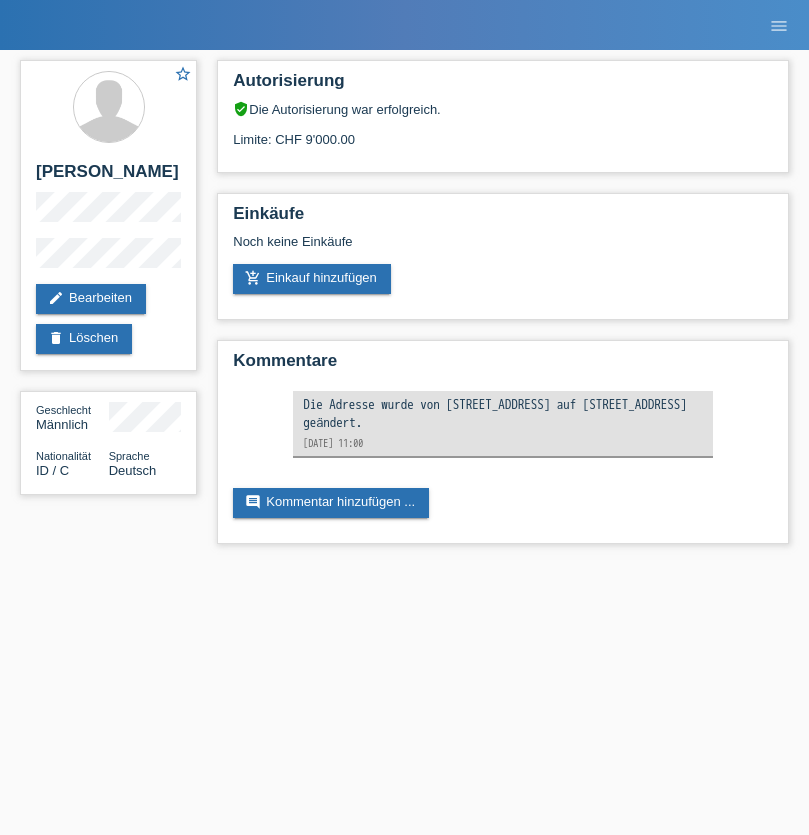 scroll, scrollTop: 0, scrollLeft: 0, axis: both 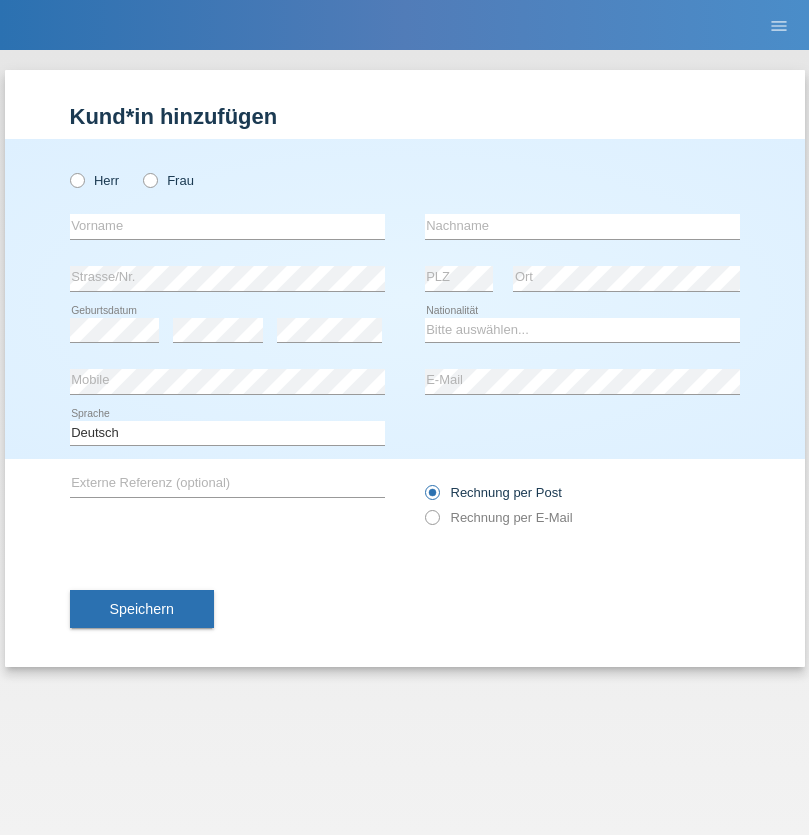 radio on "true" 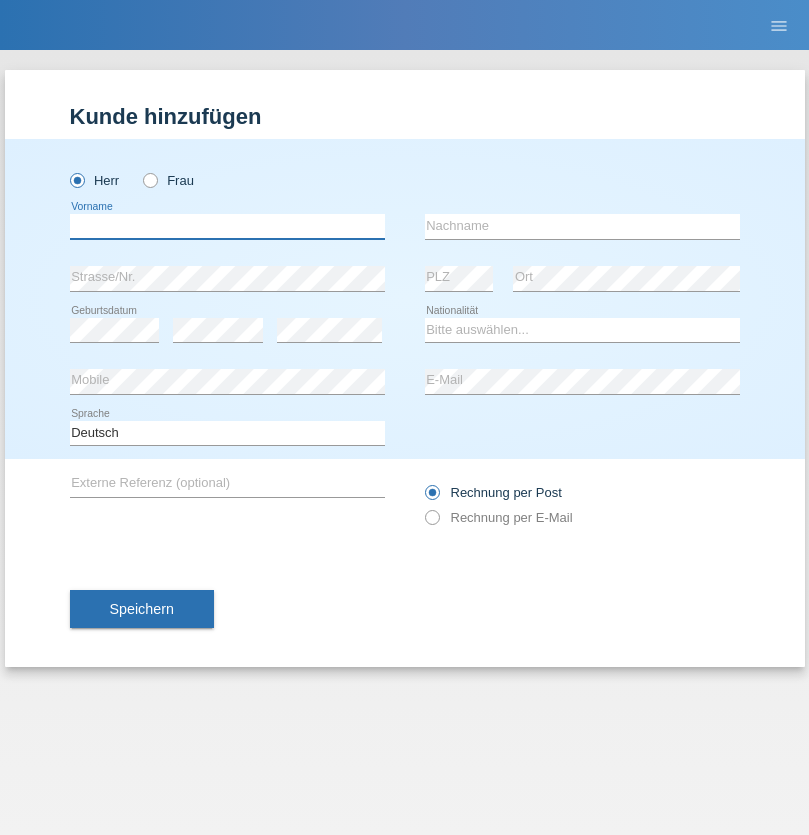 click at bounding box center [227, 226] 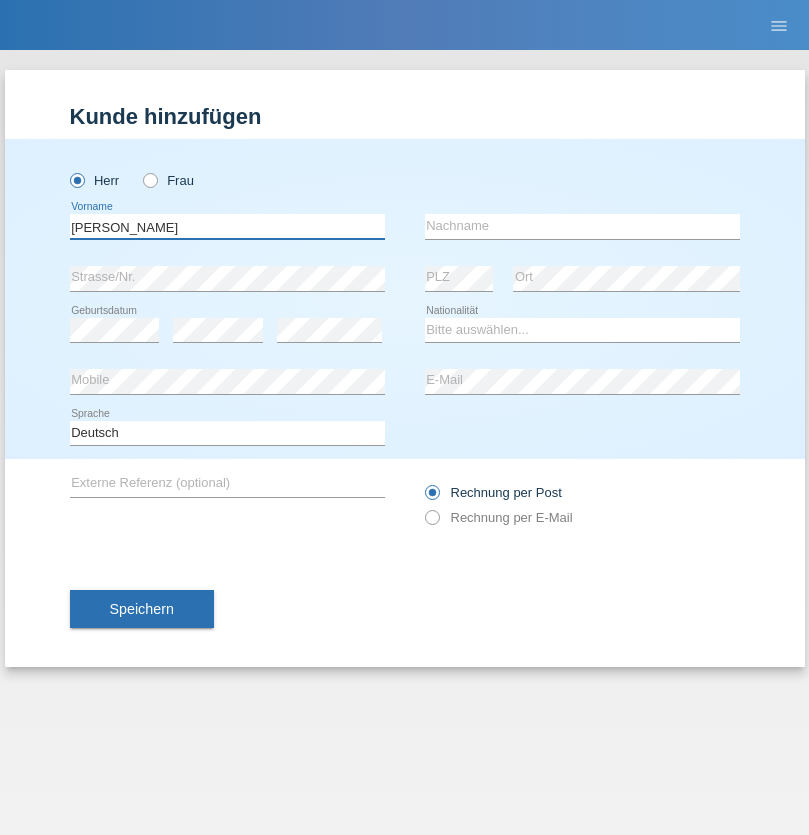 type on "[PERSON_NAME]" 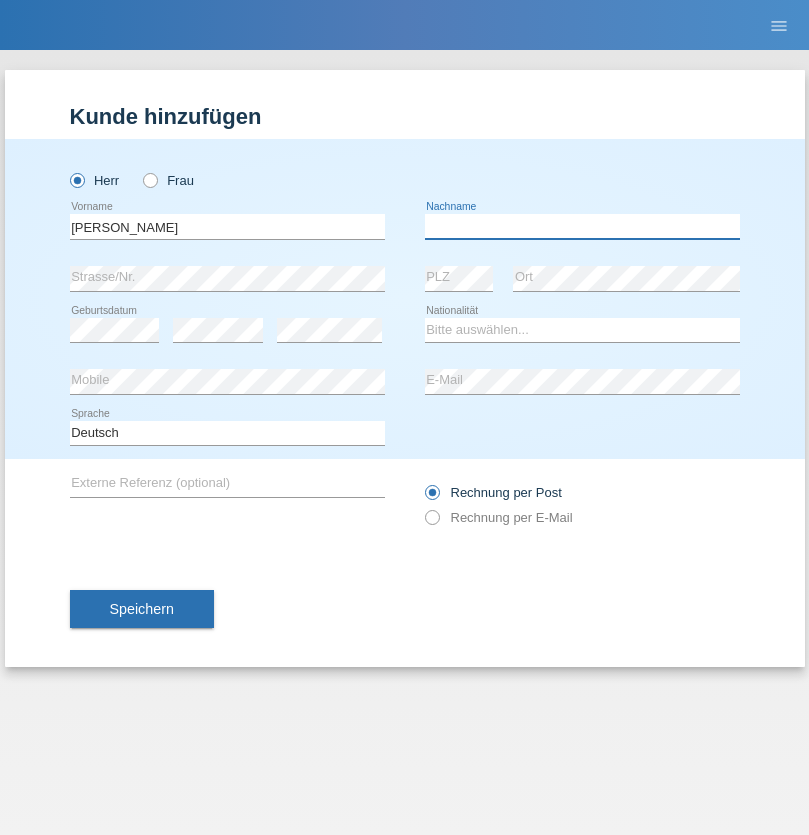 click at bounding box center [582, 226] 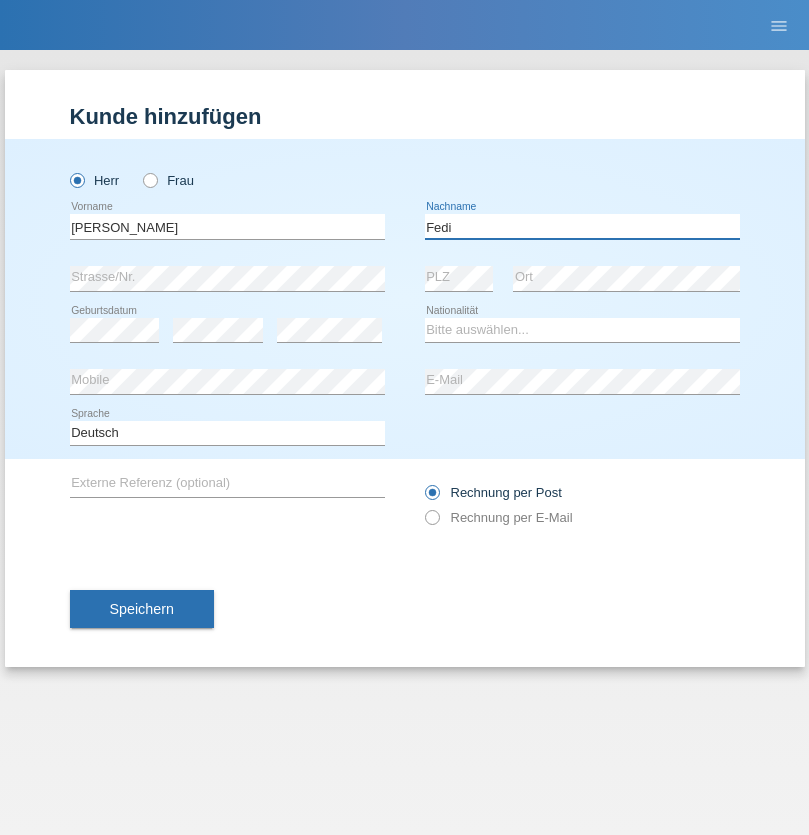 type on "Fedi" 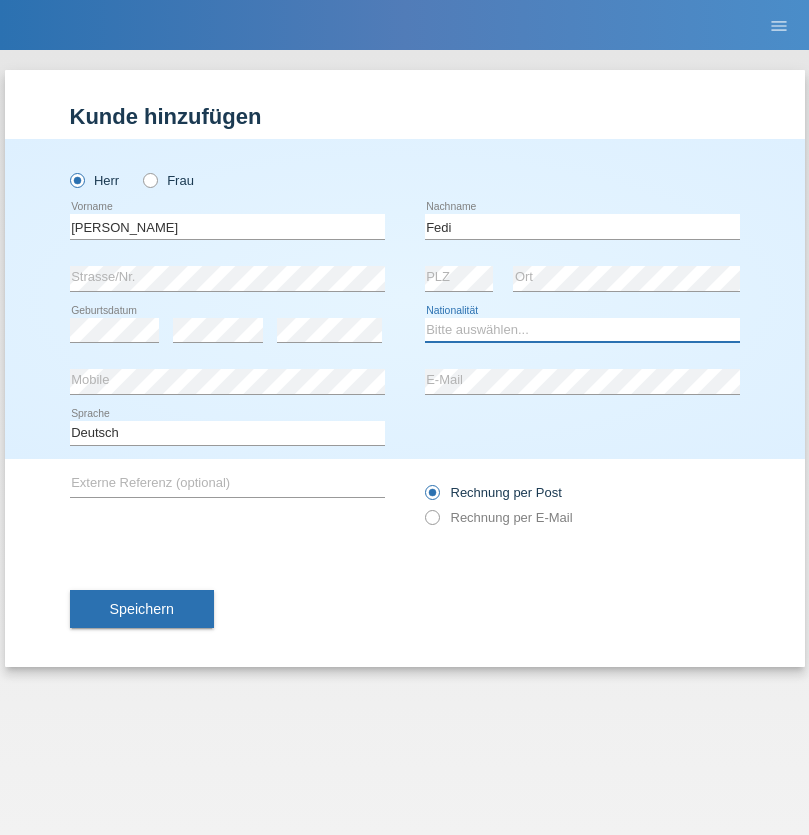 select on "CH" 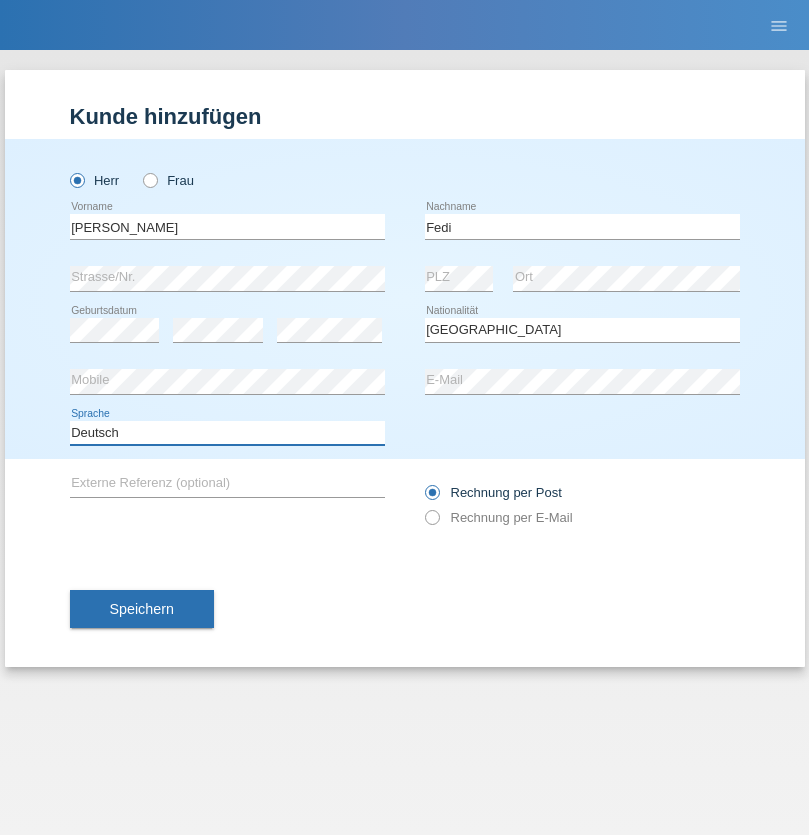 select on "en" 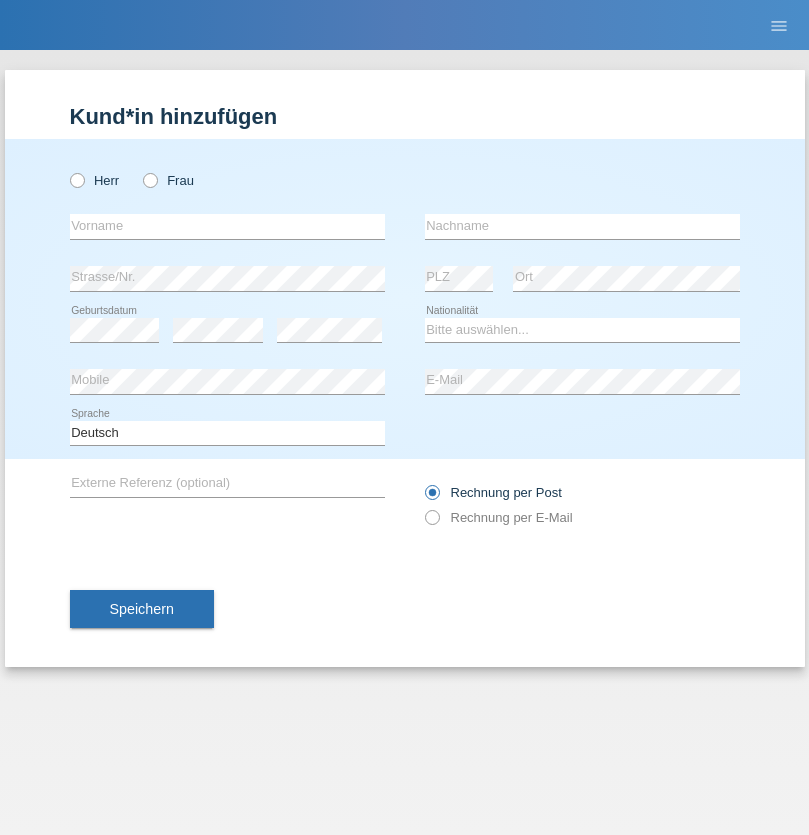 scroll, scrollTop: 0, scrollLeft: 0, axis: both 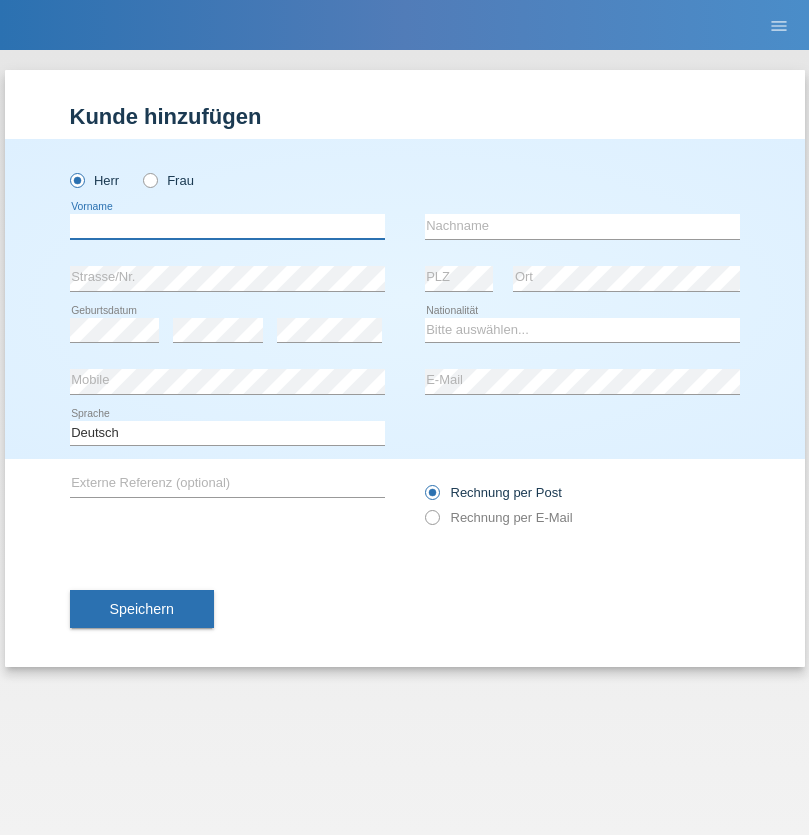 click at bounding box center [227, 226] 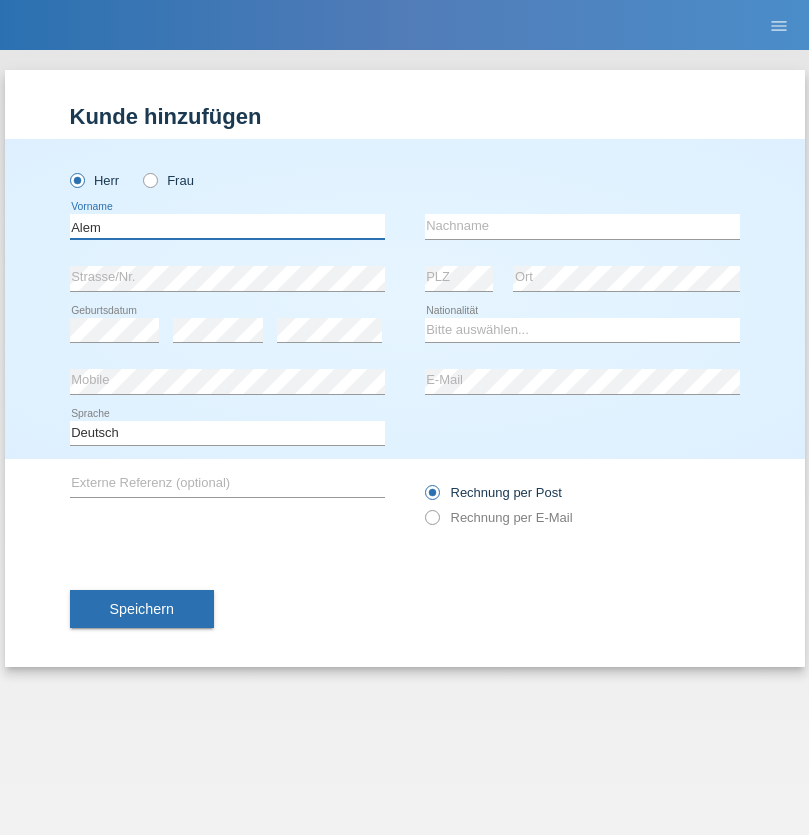 type on "Alem" 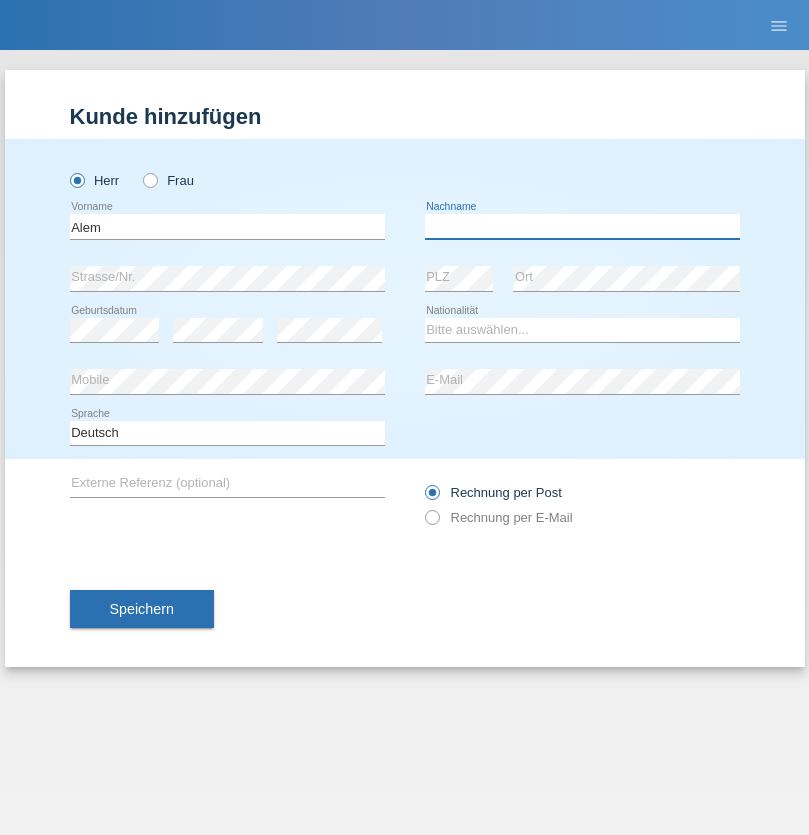 click at bounding box center (582, 226) 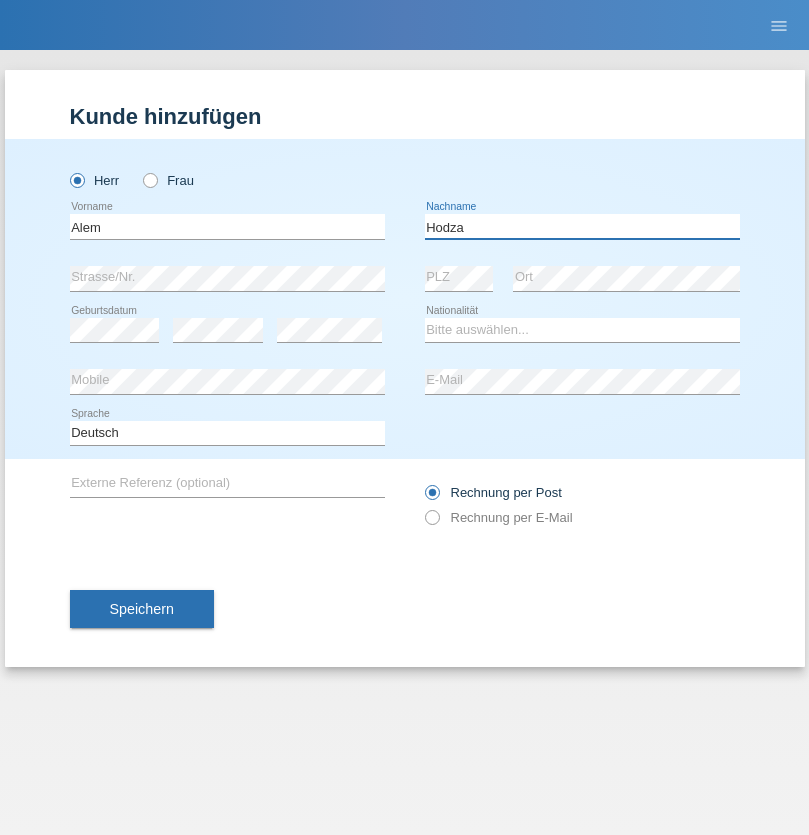 type on "Hodza" 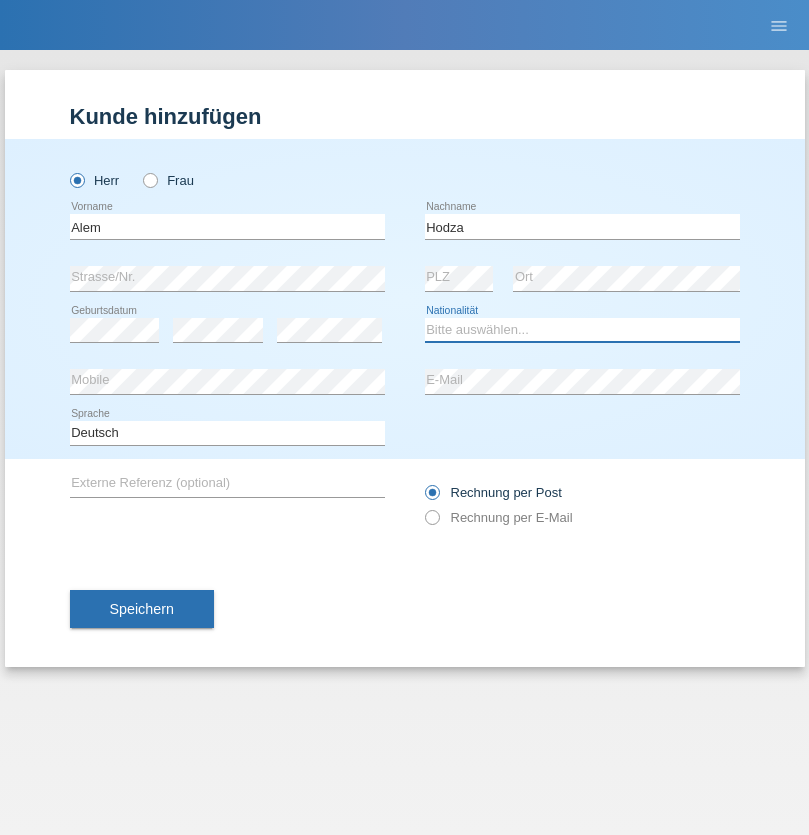 select on "HR" 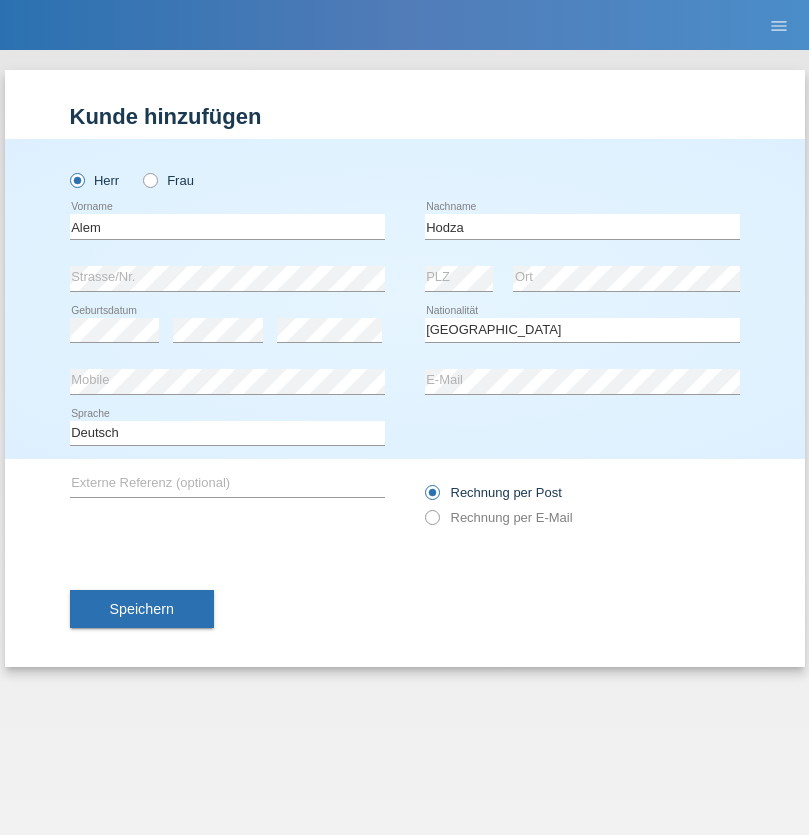 select on "C" 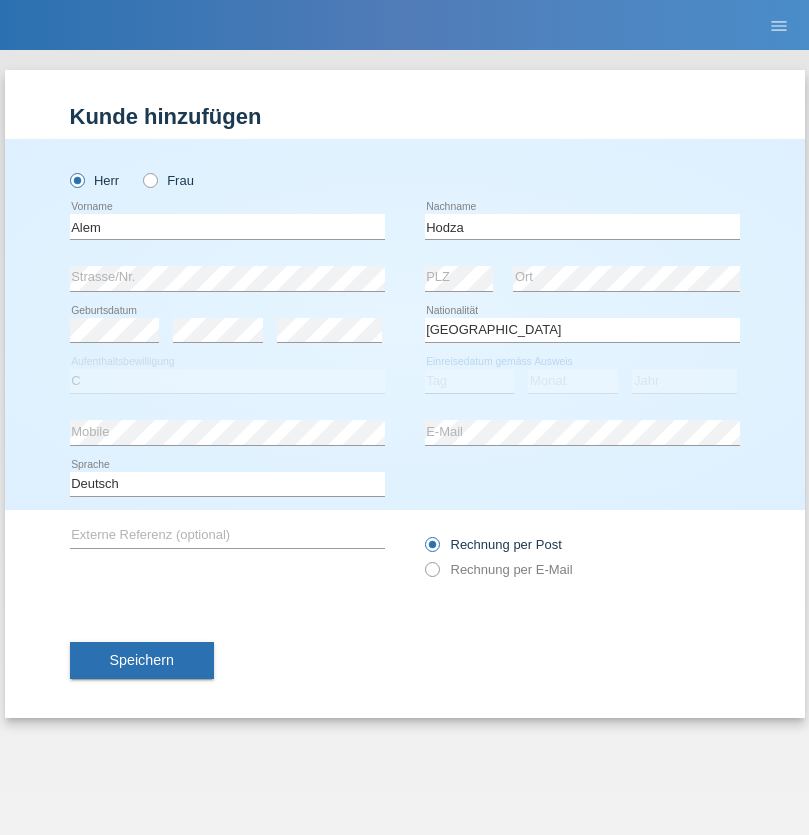 select on "12" 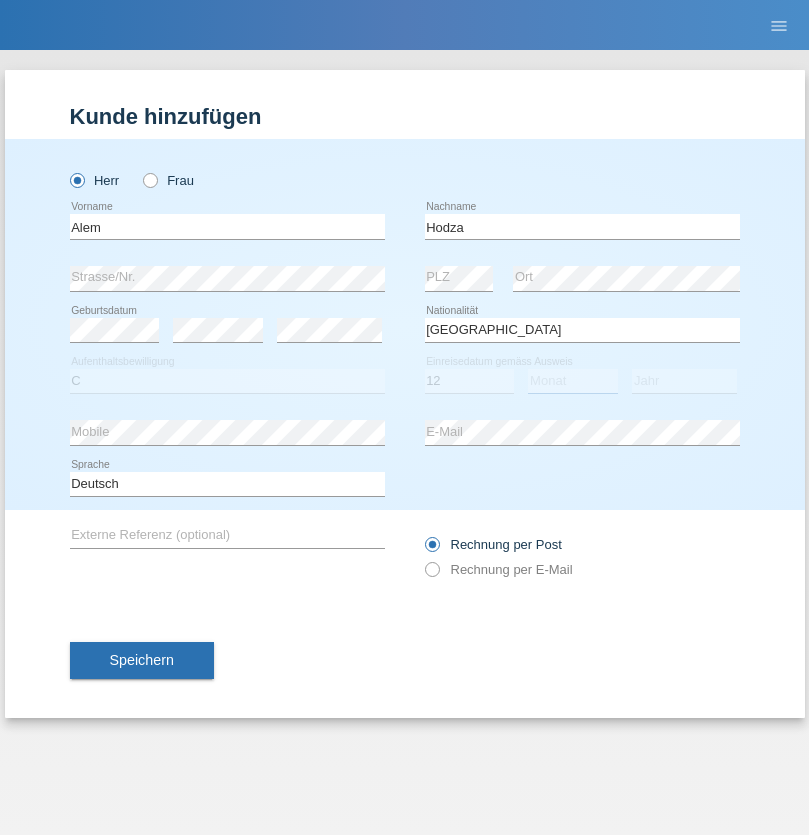 select on "09" 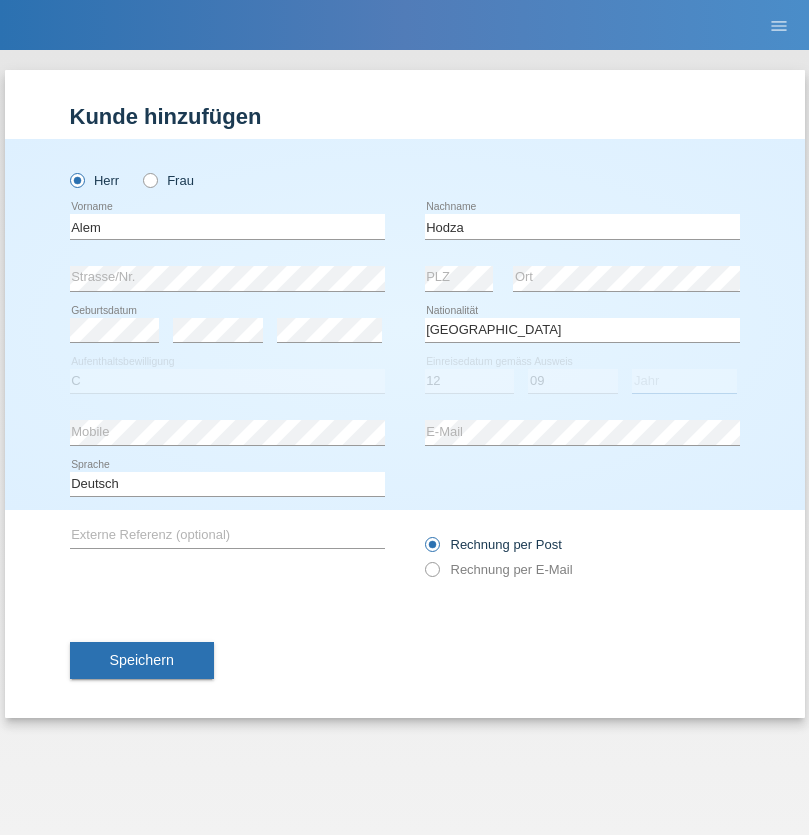 select on "2021" 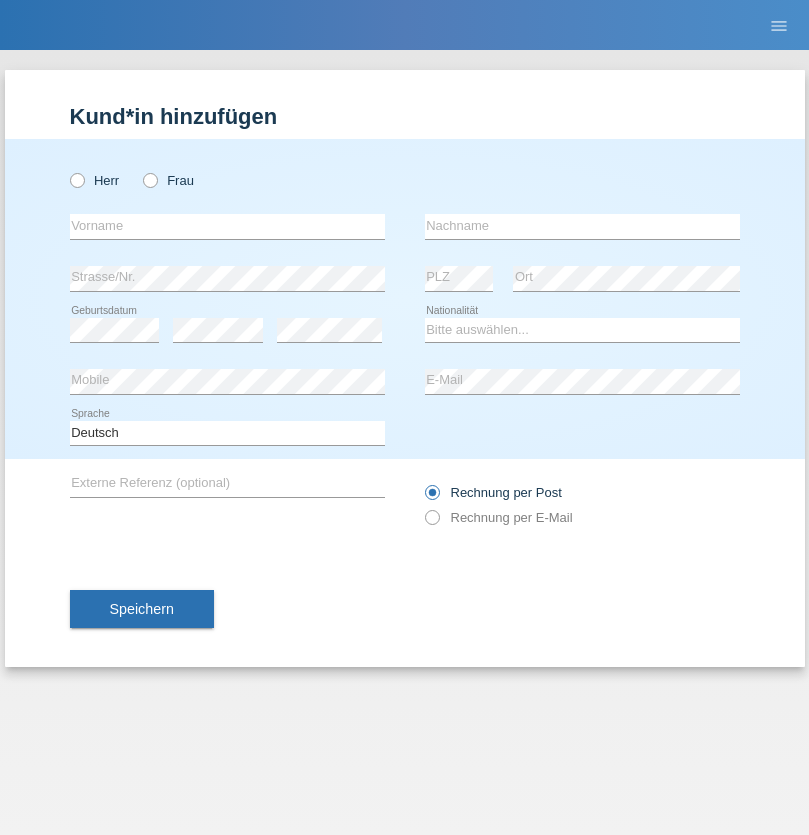 scroll, scrollTop: 0, scrollLeft: 0, axis: both 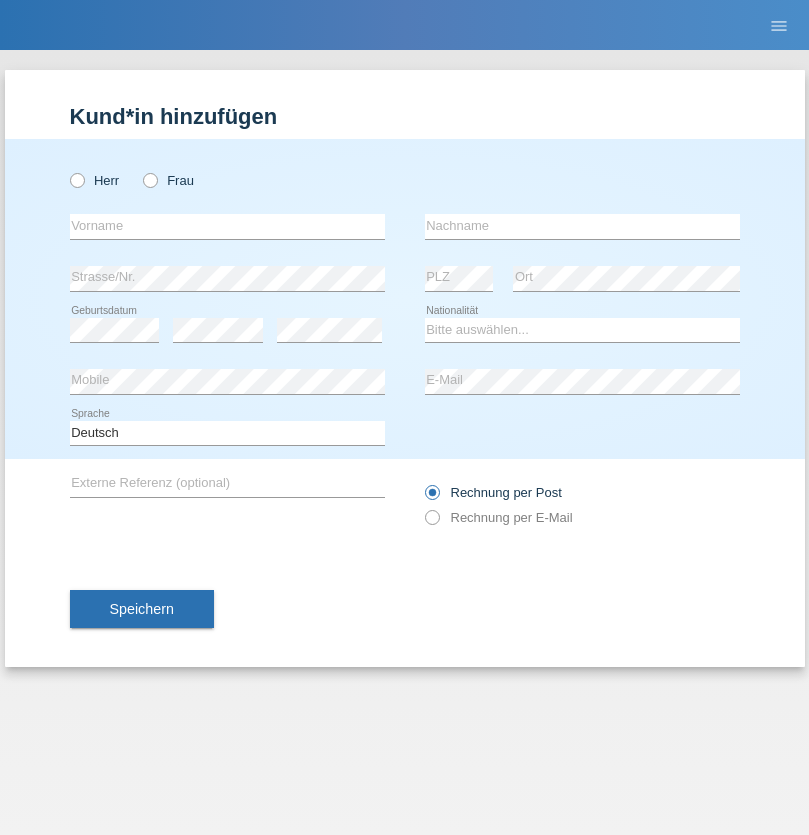 radio on "true" 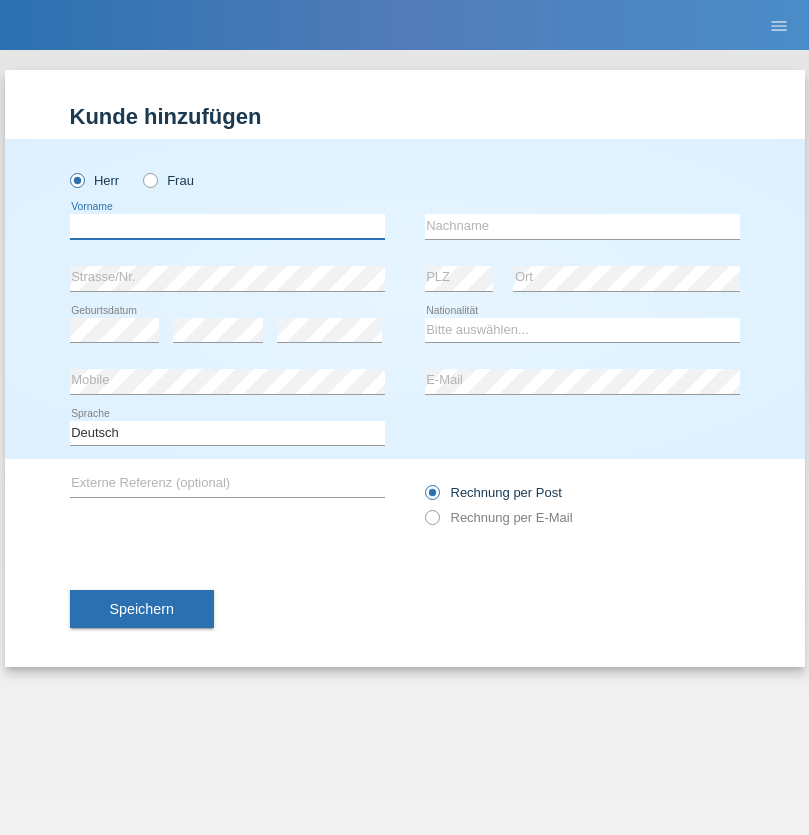 click at bounding box center [227, 226] 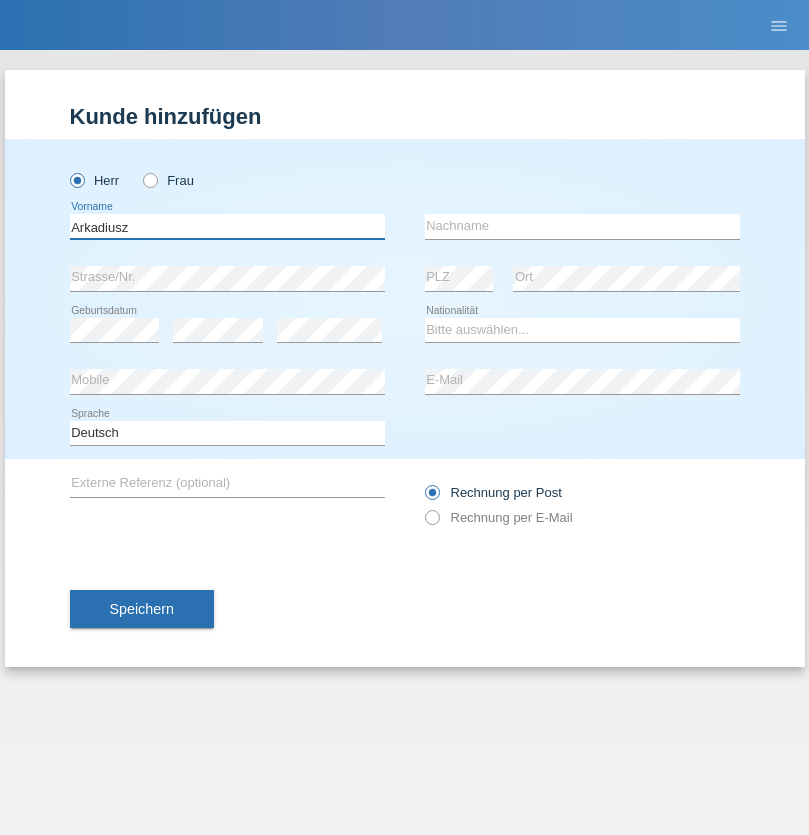 type on "Arkadiusz" 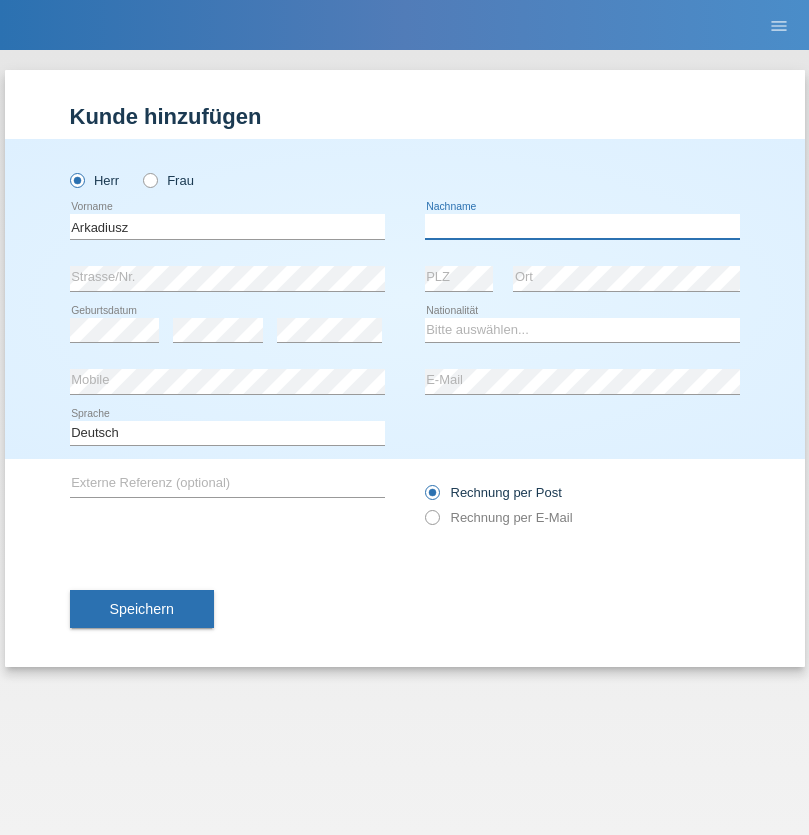 click at bounding box center (582, 226) 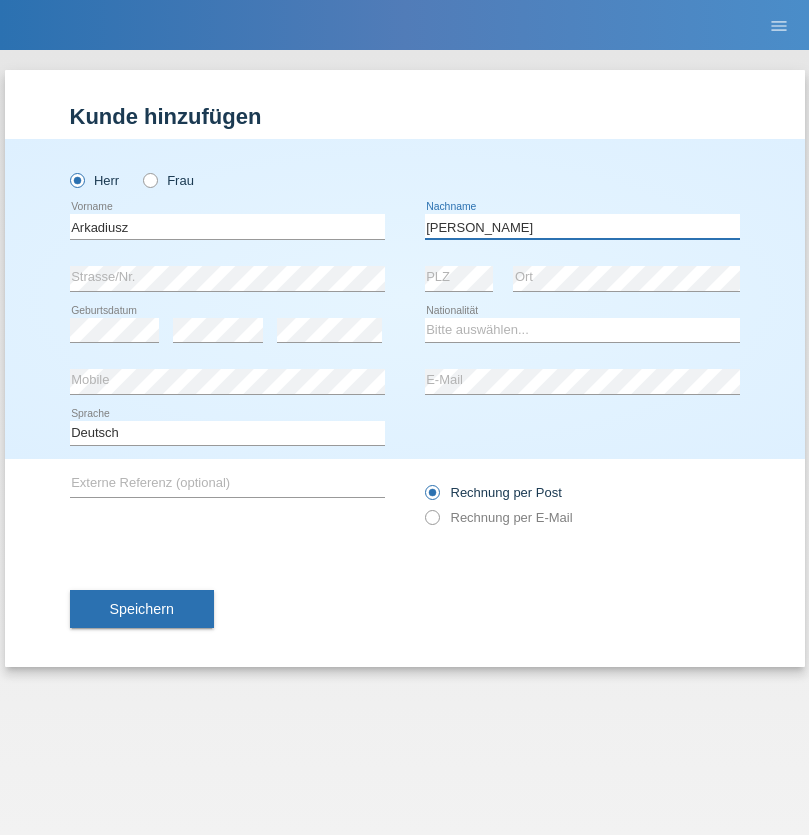 type on "Lukaszewski" 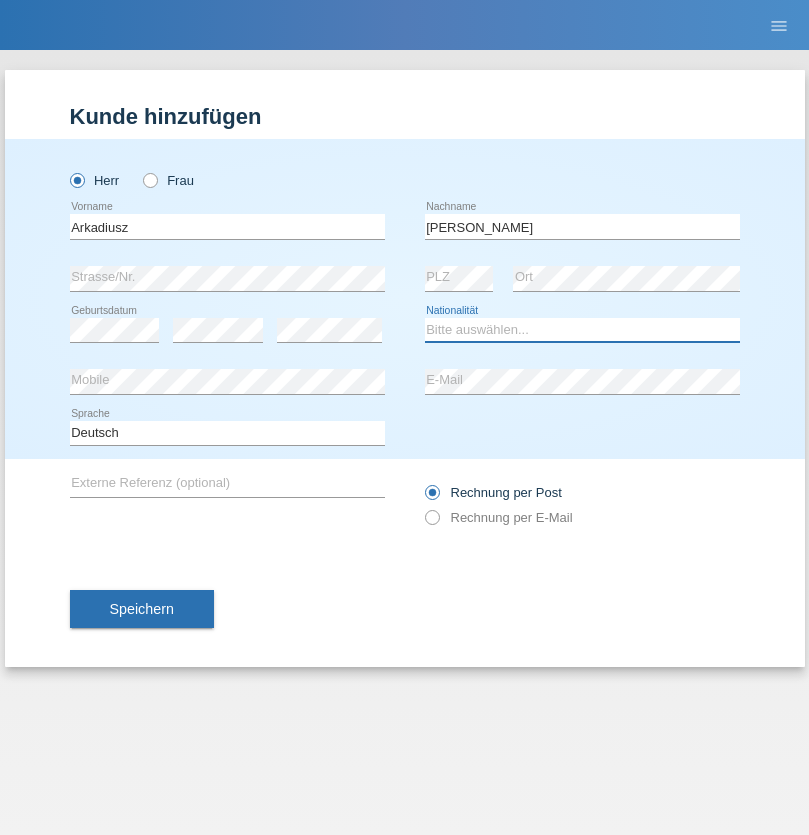 select on "PL" 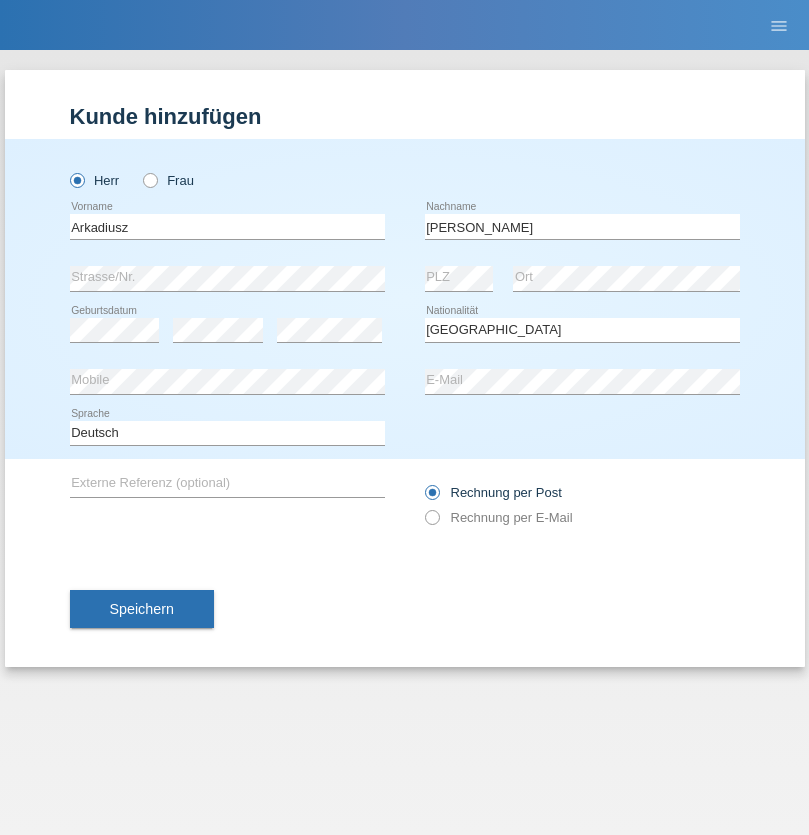 select on "C" 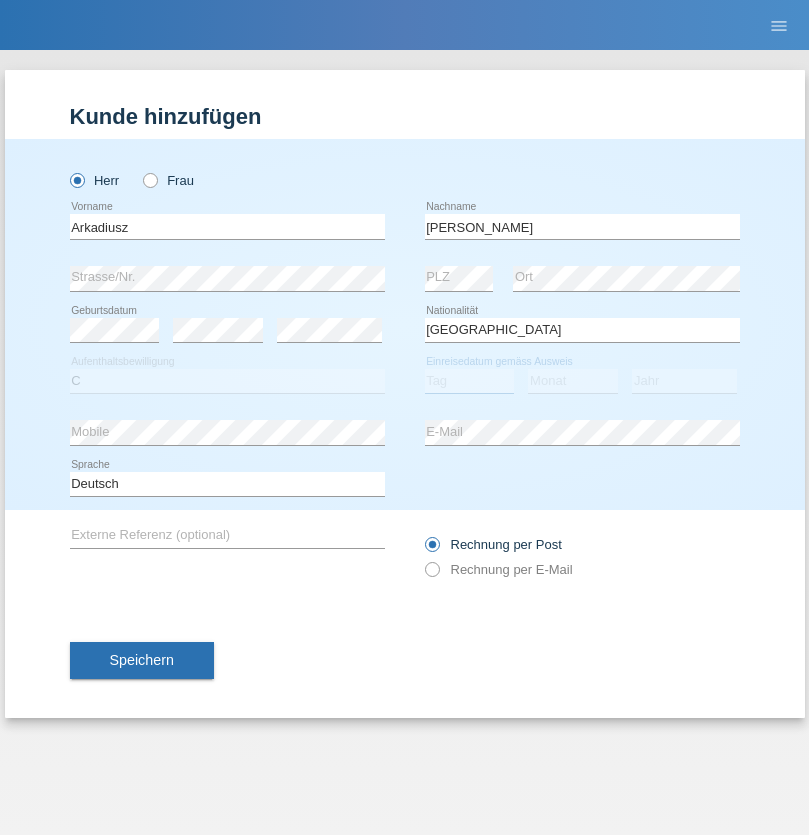 select on "19" 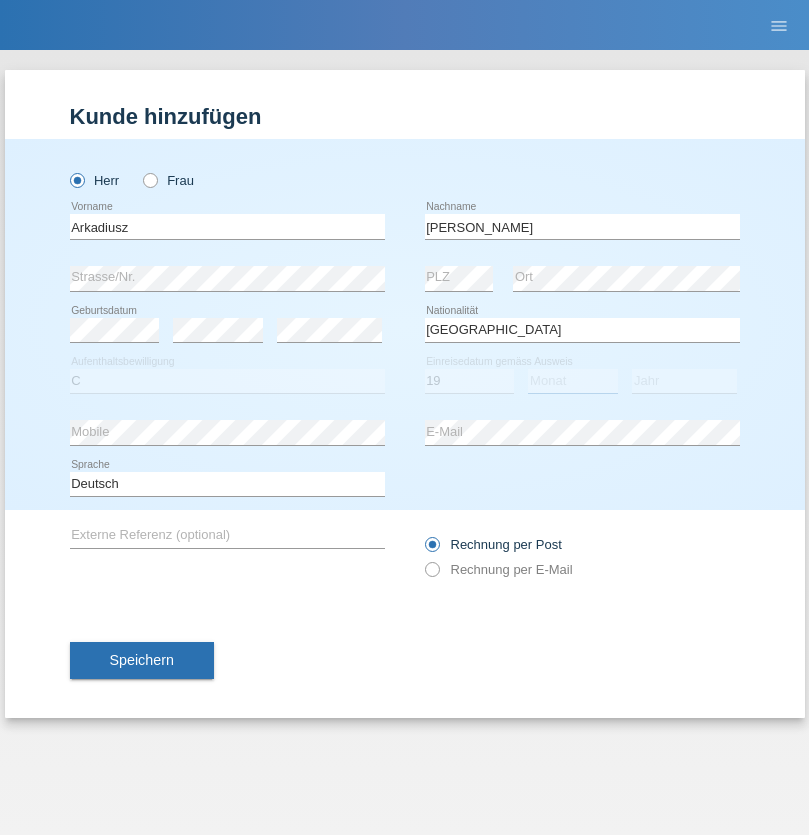 select on "08" 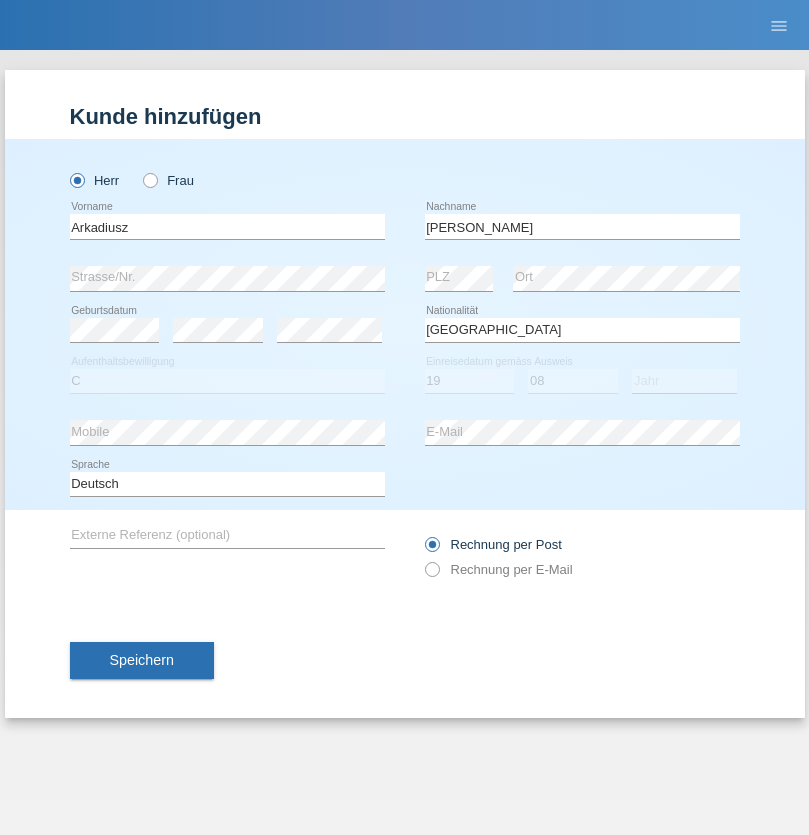 select on "2017" 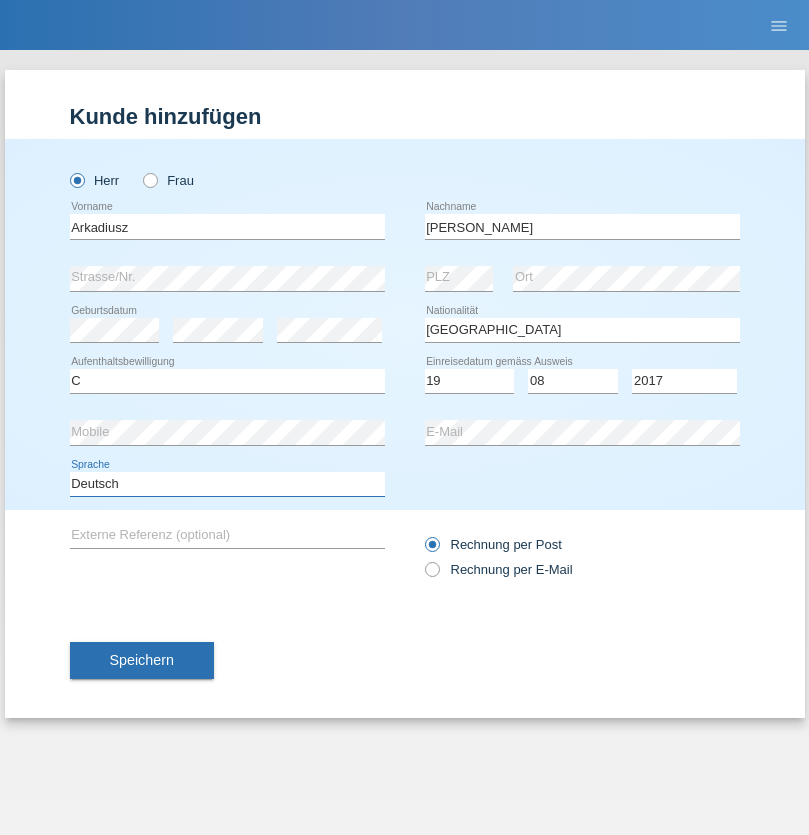 select on "en" 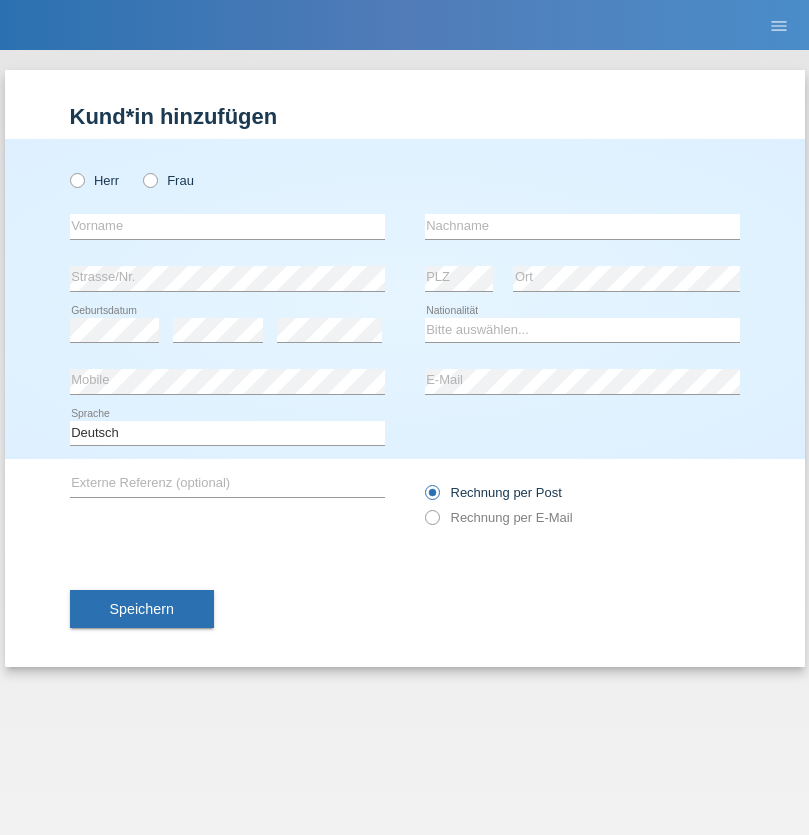 scroll, scrollTop: 0, scrollLeft: 0, axis: both 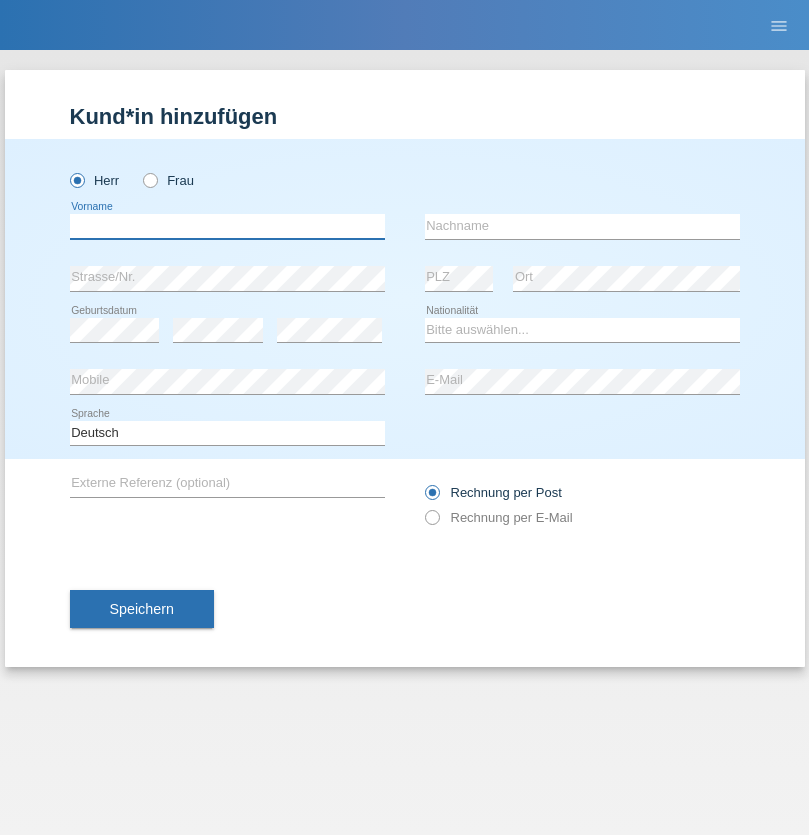 click at bounding box center (227, 226) 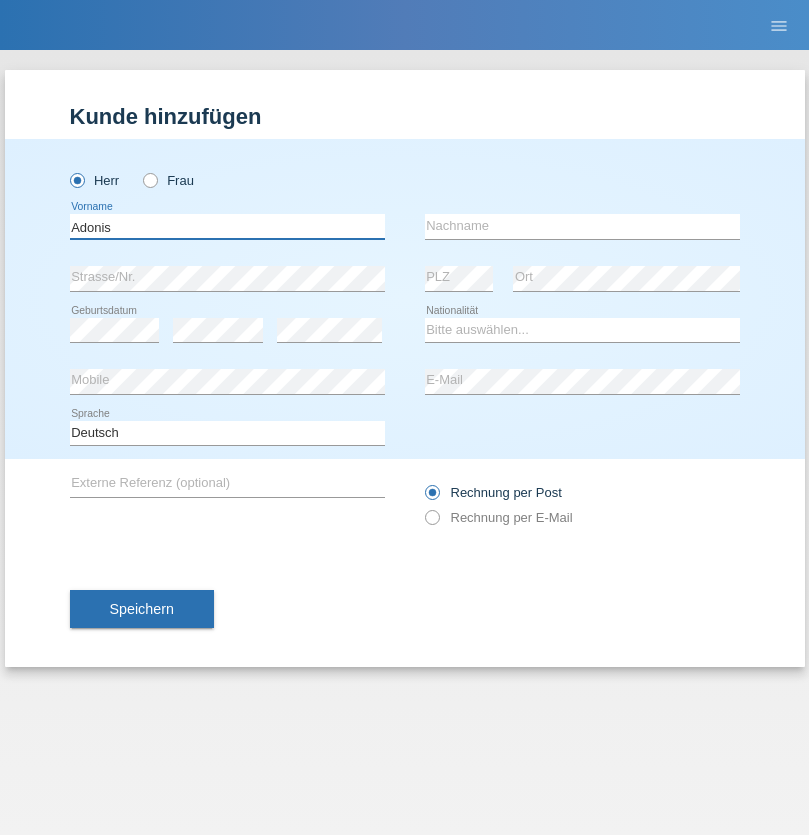 type on "Adonis" 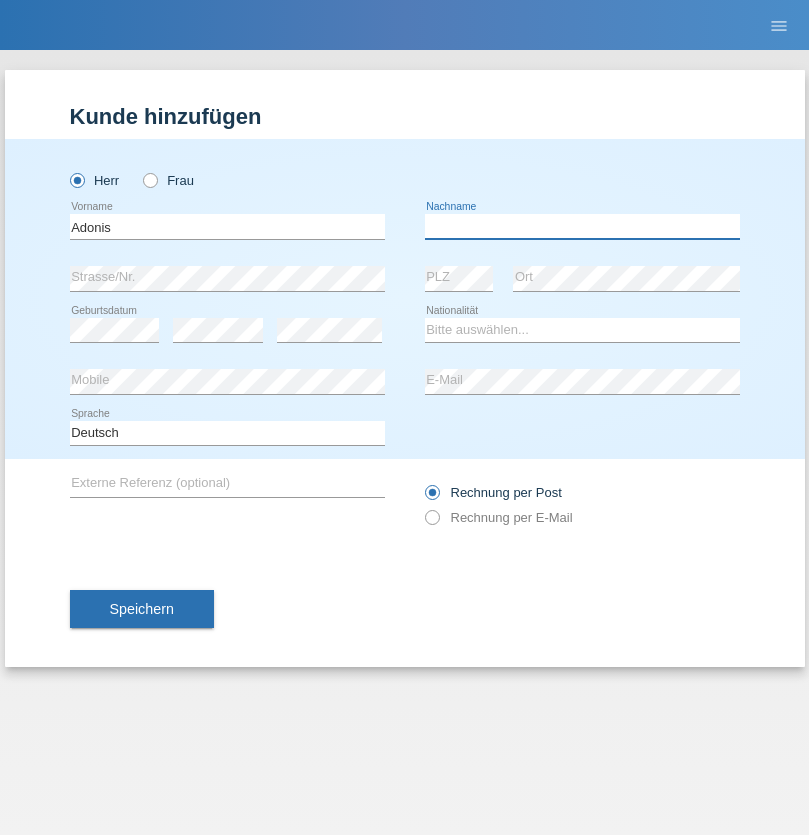 click at bounding box center (582, 226) 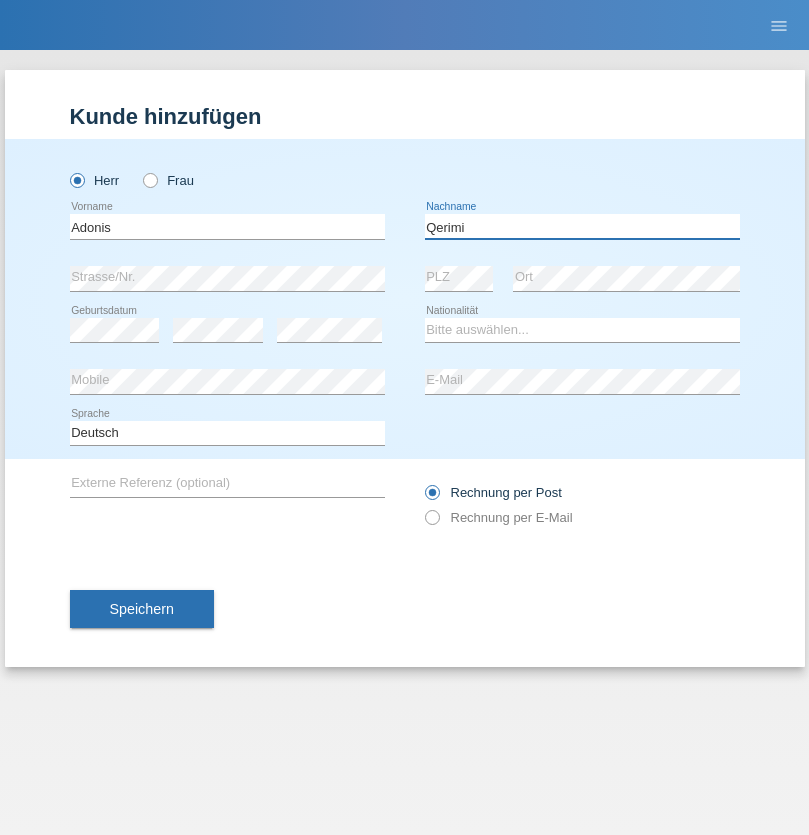 type on "Qerimi" 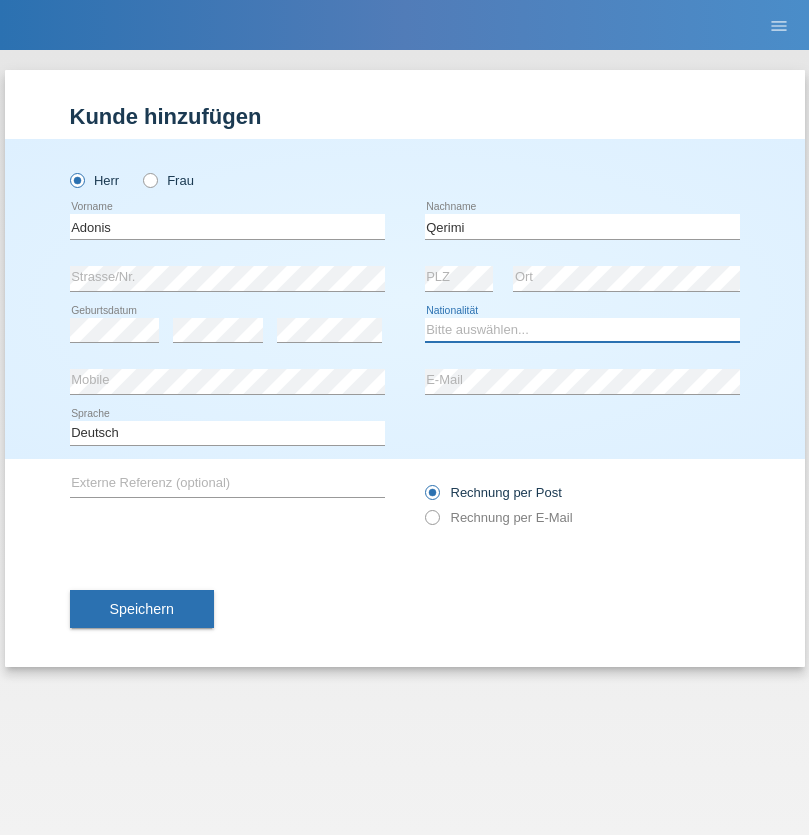 select on "XK" 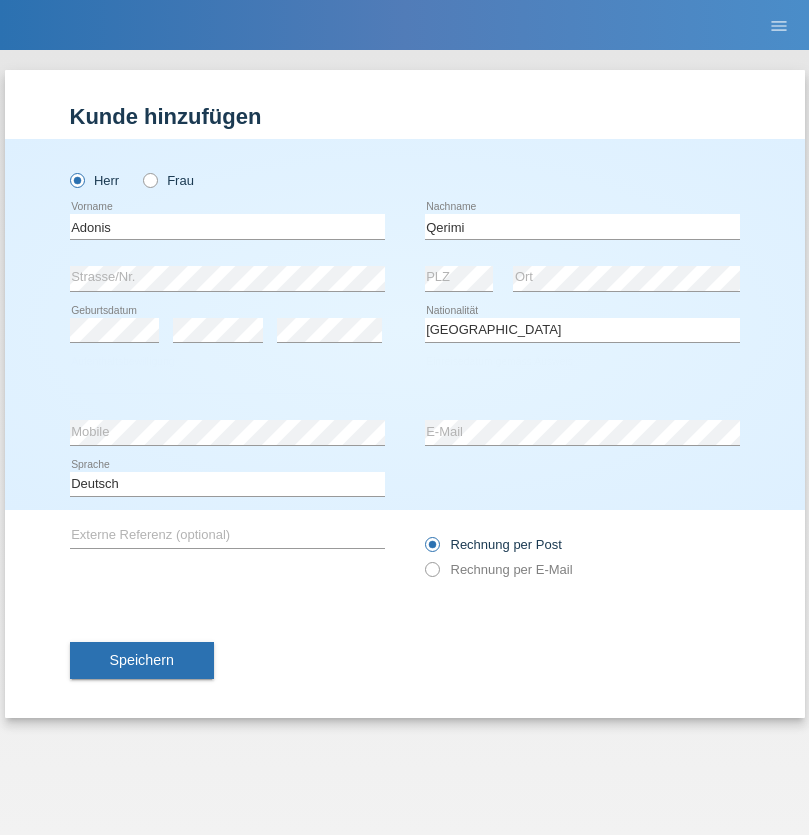 select on "C" 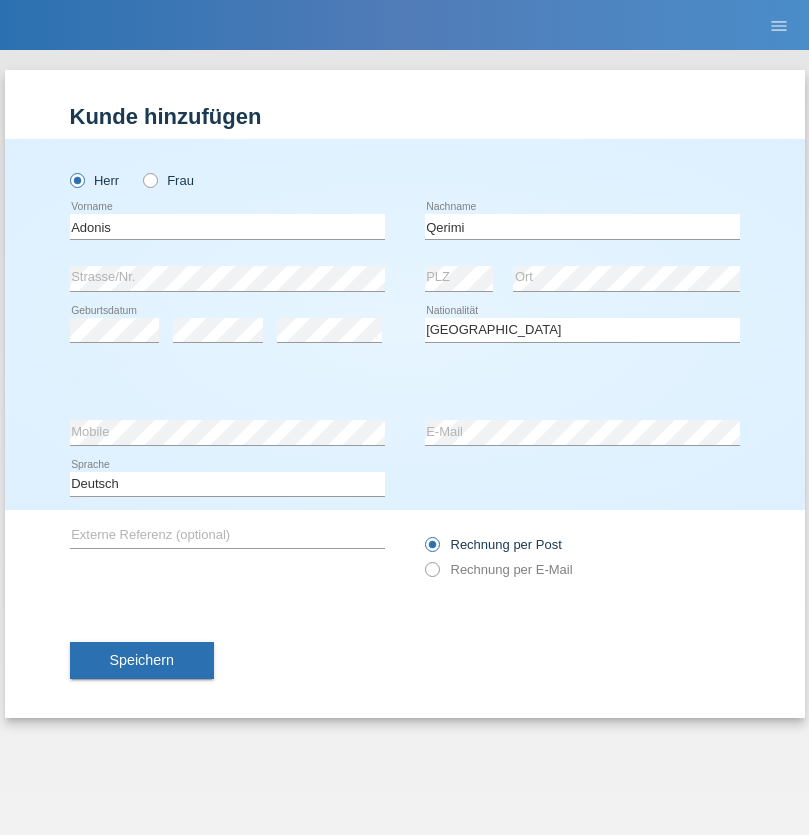 select on "12" 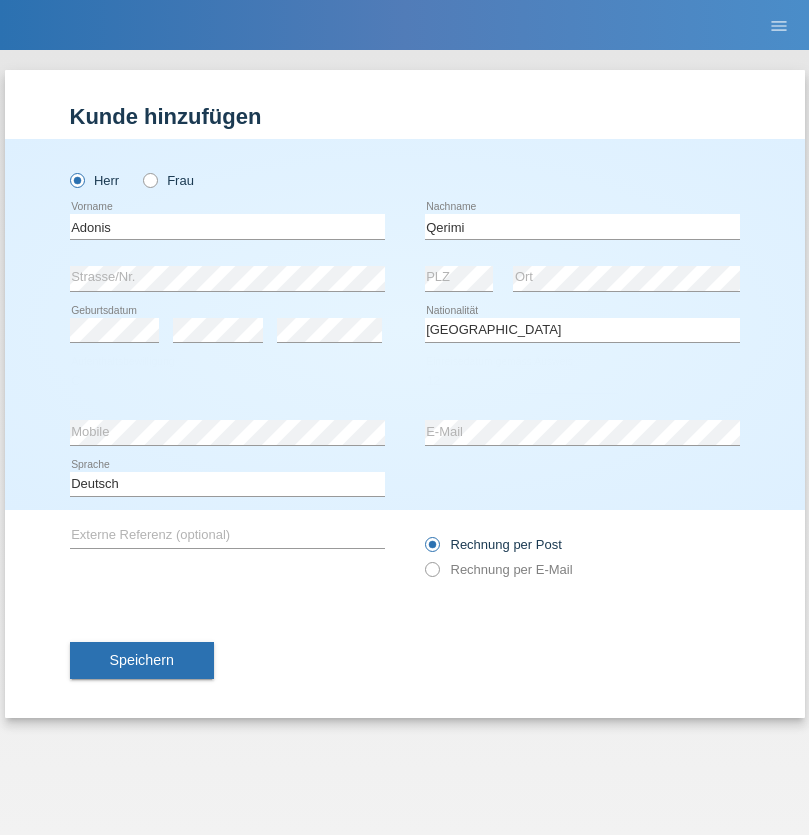 select on "07" 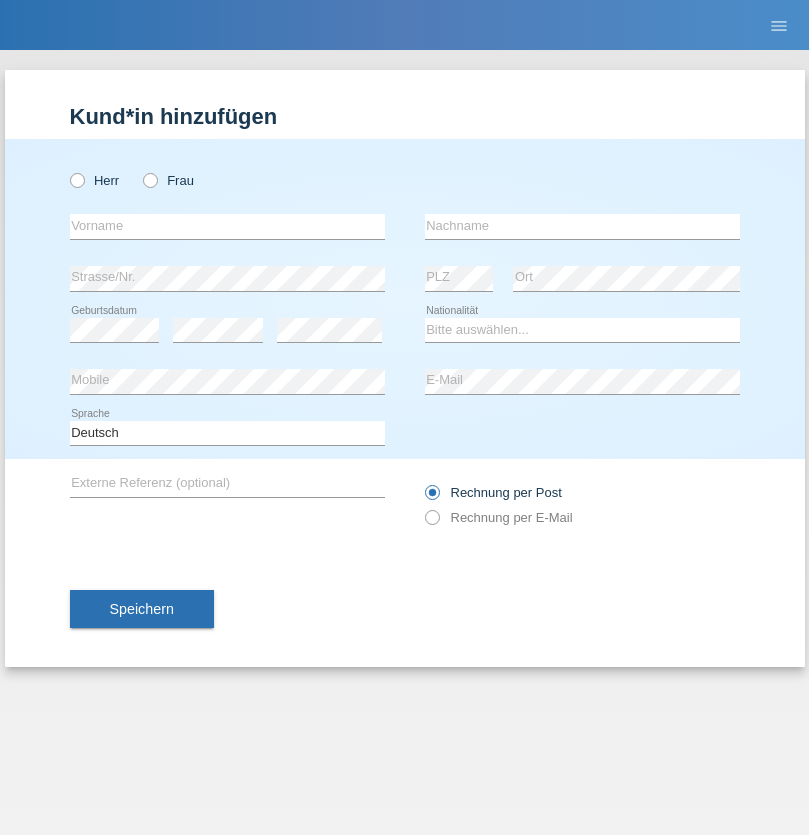 scroll, scrollTop: 0, scrollLeft: 0, axis: both 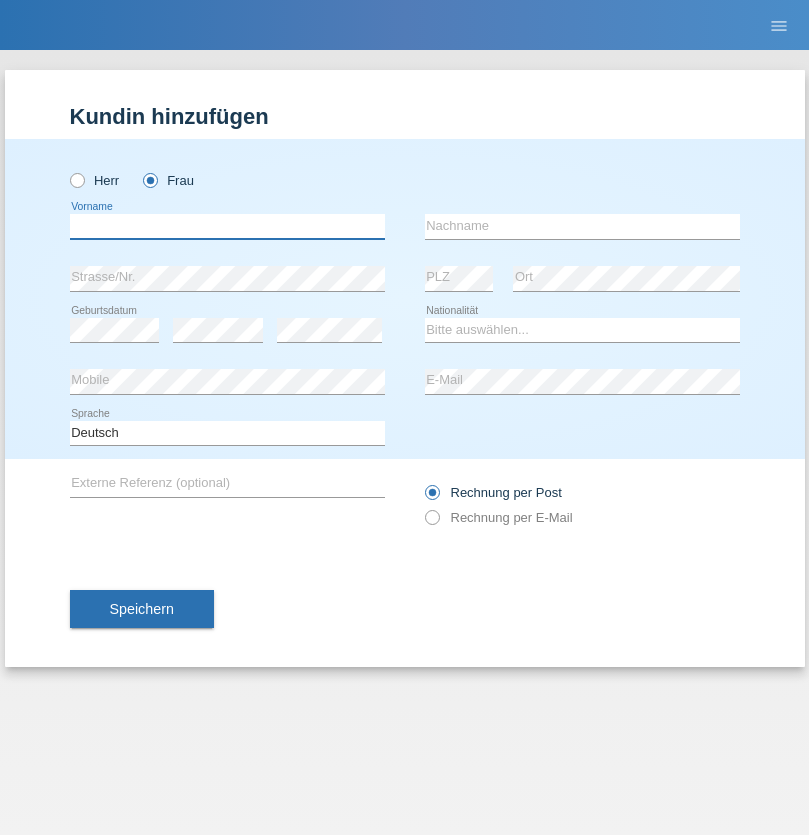 click at bounding box center (227, 226) 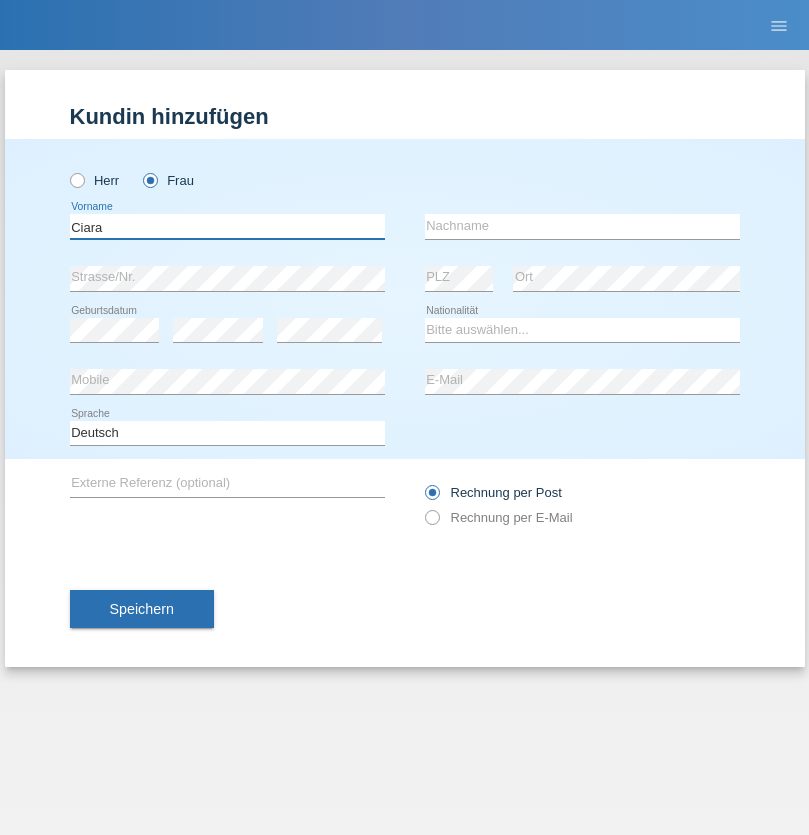 type on "Ciara" 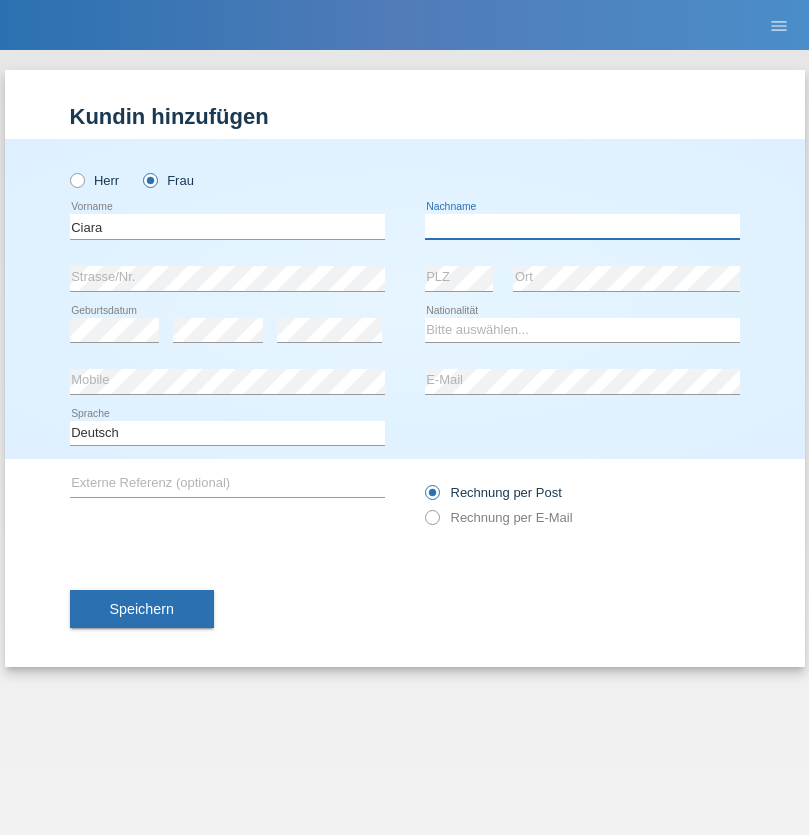 click at bounding box center [582, 226] 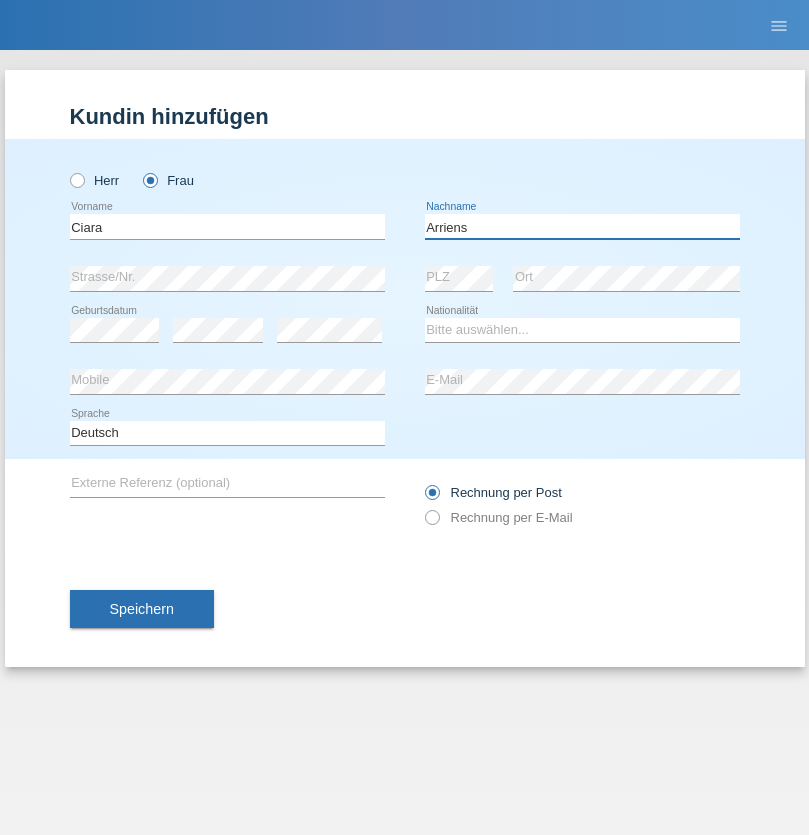 type on "Arriens" 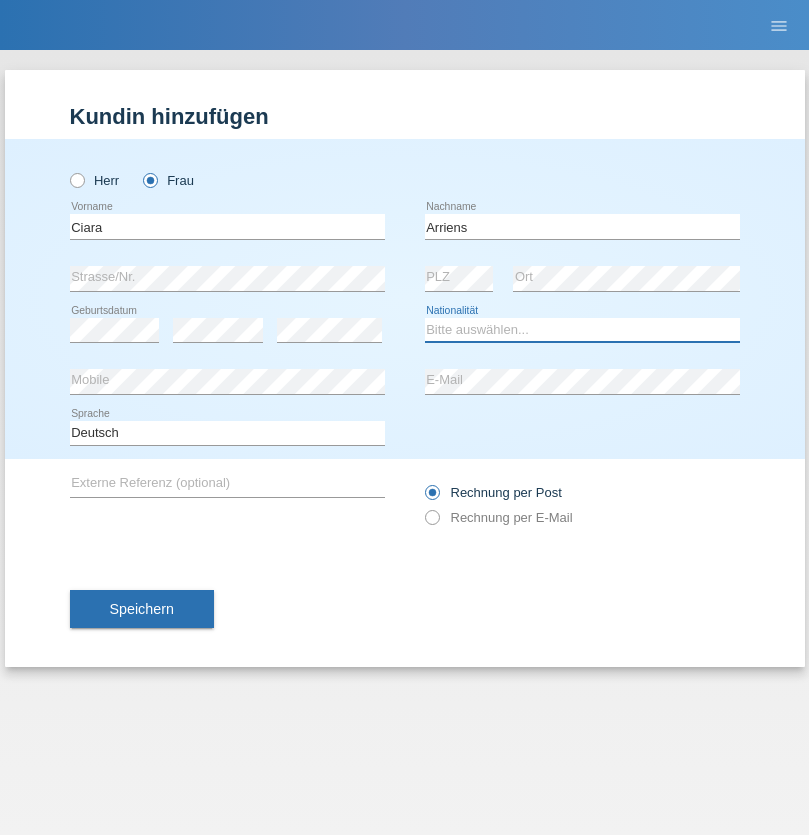 select on "CH" 